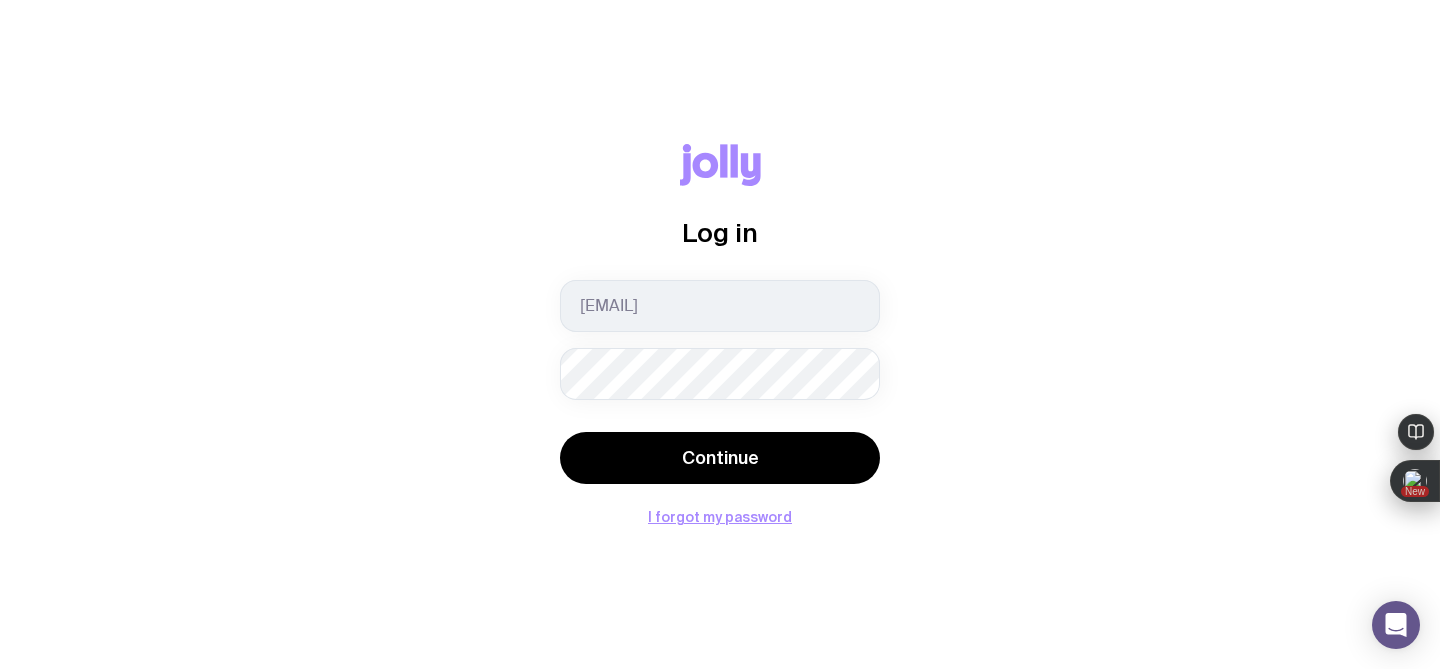 scroll, scrollTop: 0, scrollLeft: 0, axis: both 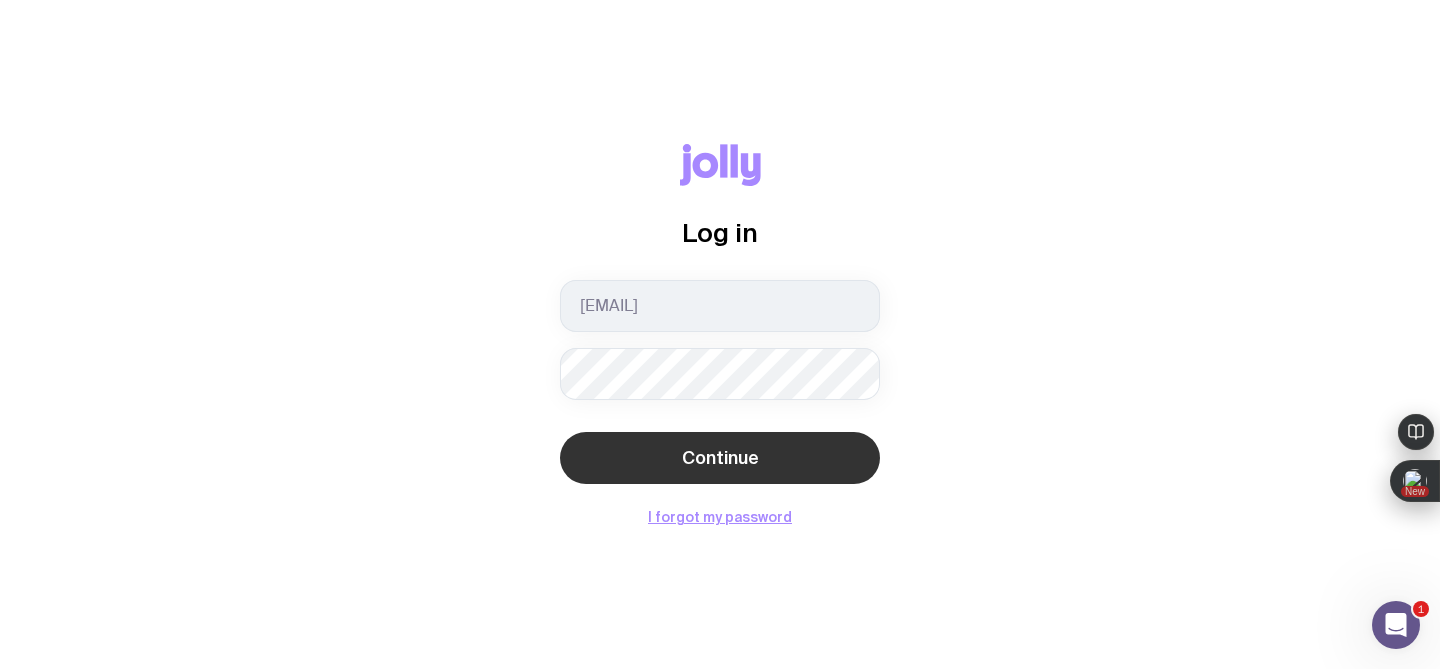 click on "Continue" at bounding box center [720, 458] 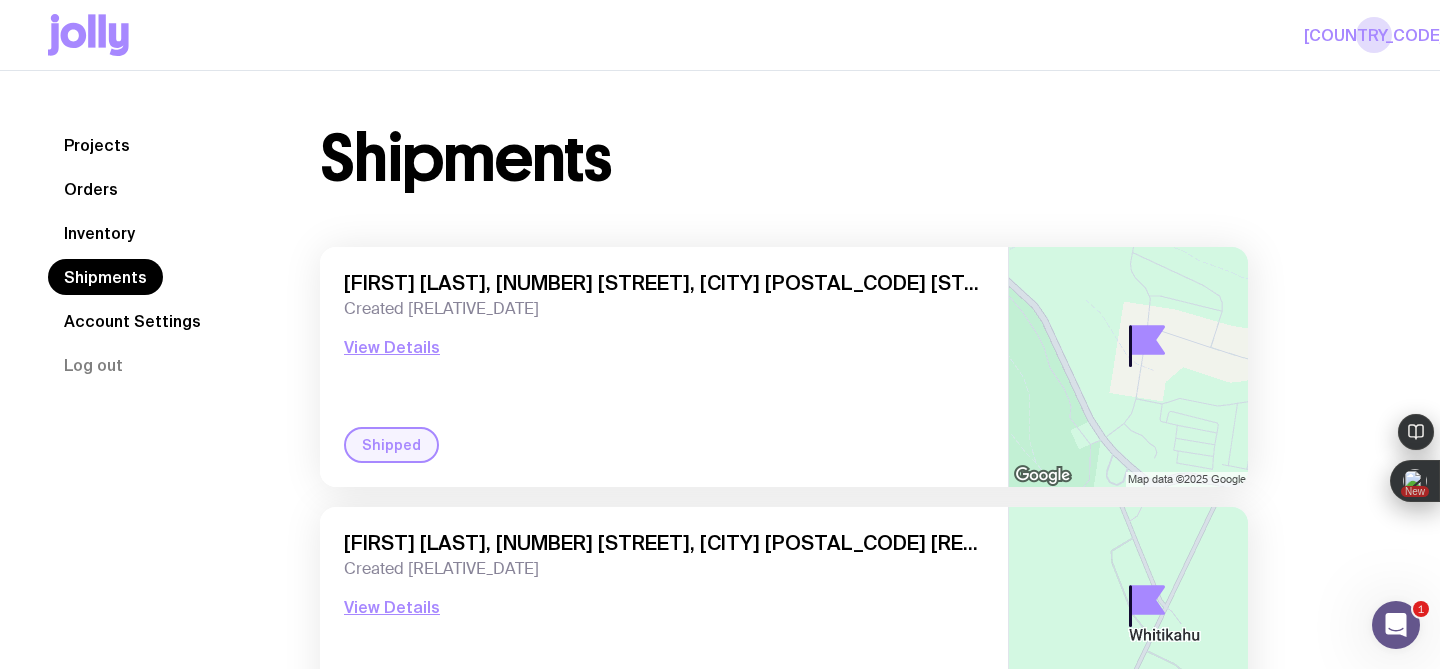 click on "Inventory" 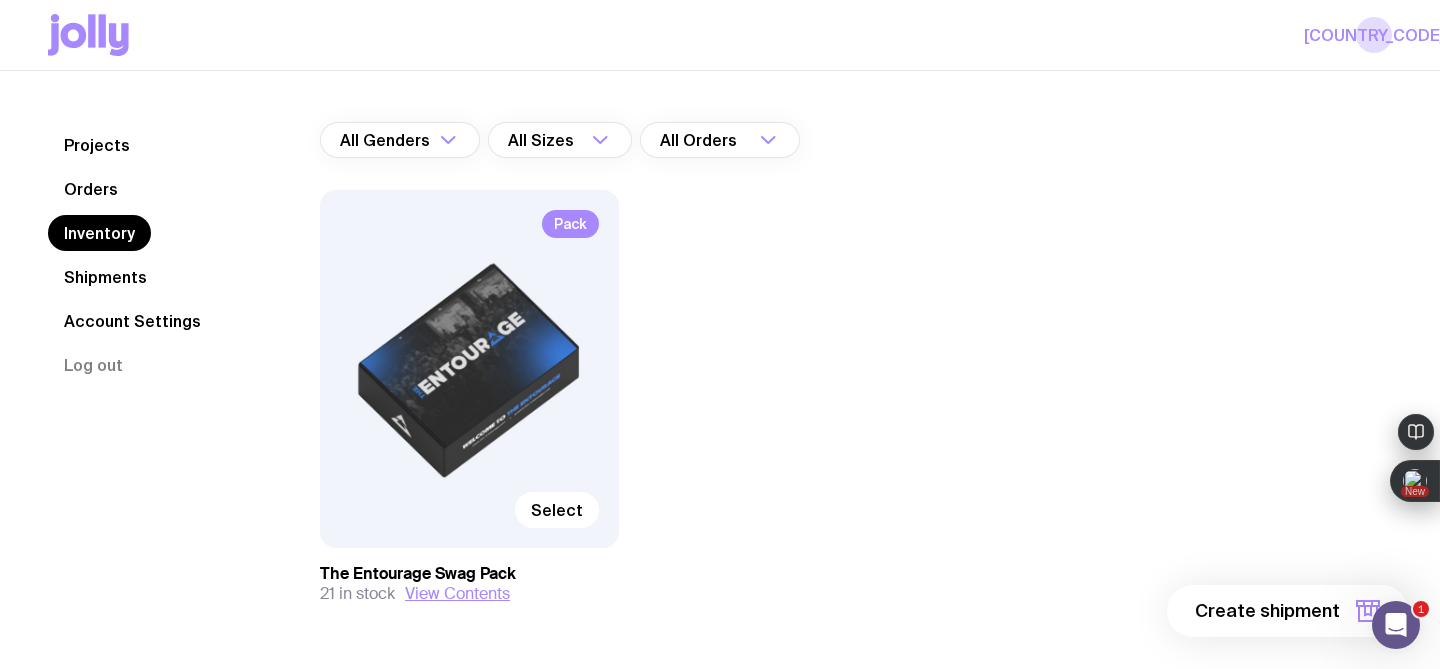 scroll, scrollTop: 148, scrollLeft: 0, axis: vertical 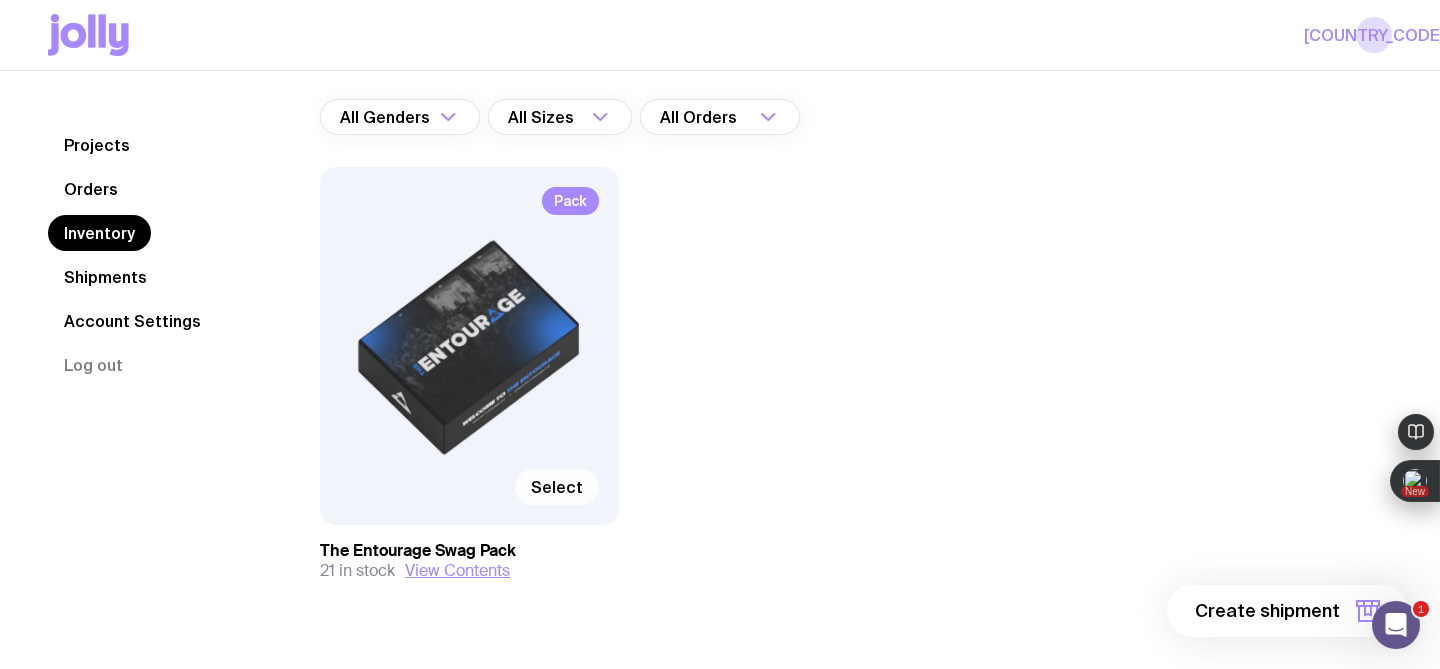 click on "Select" at bounding box center [557, 487] 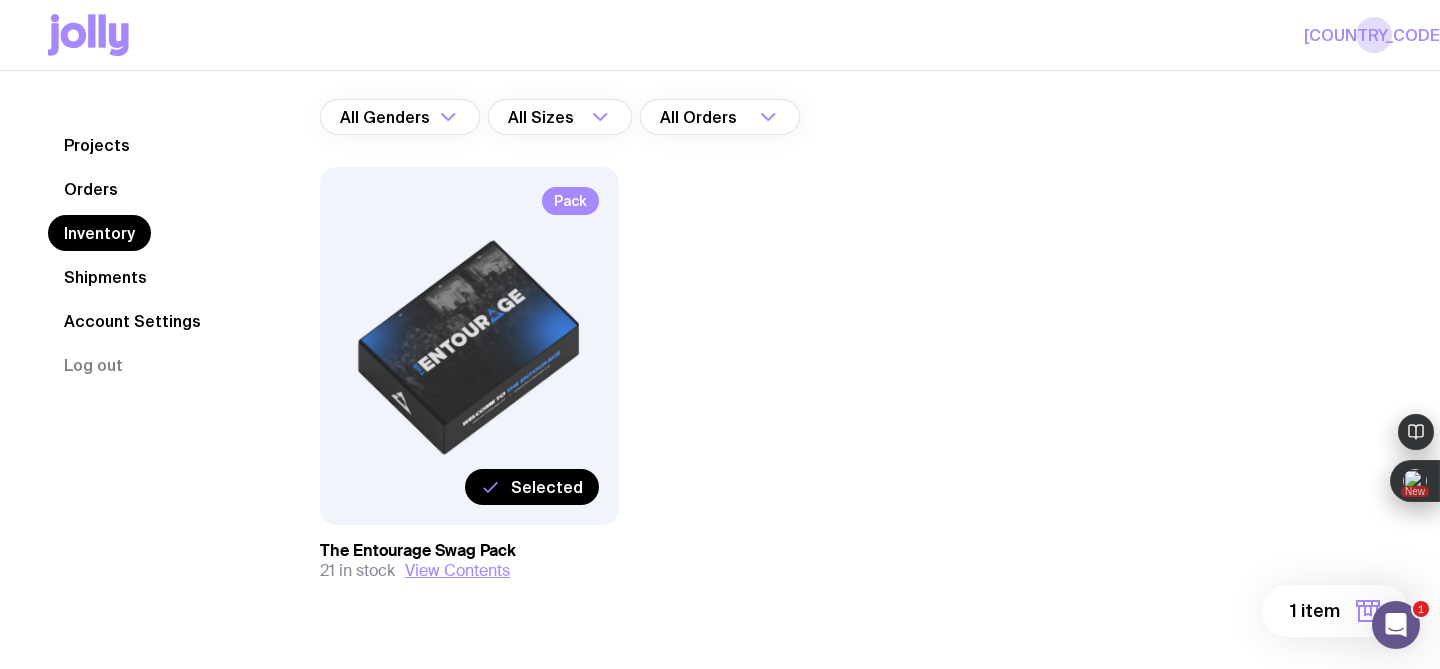 click on "1 item" 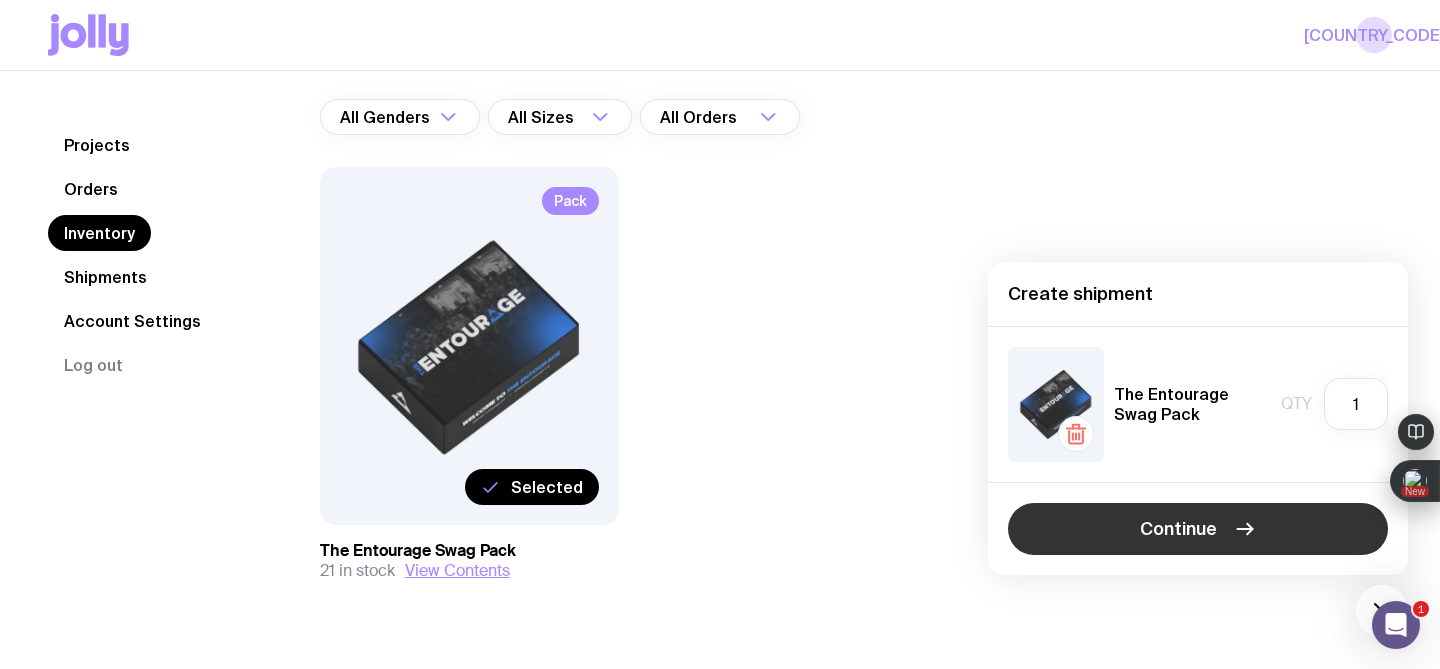 click on "Continue" at bounding box center [1198, 529] 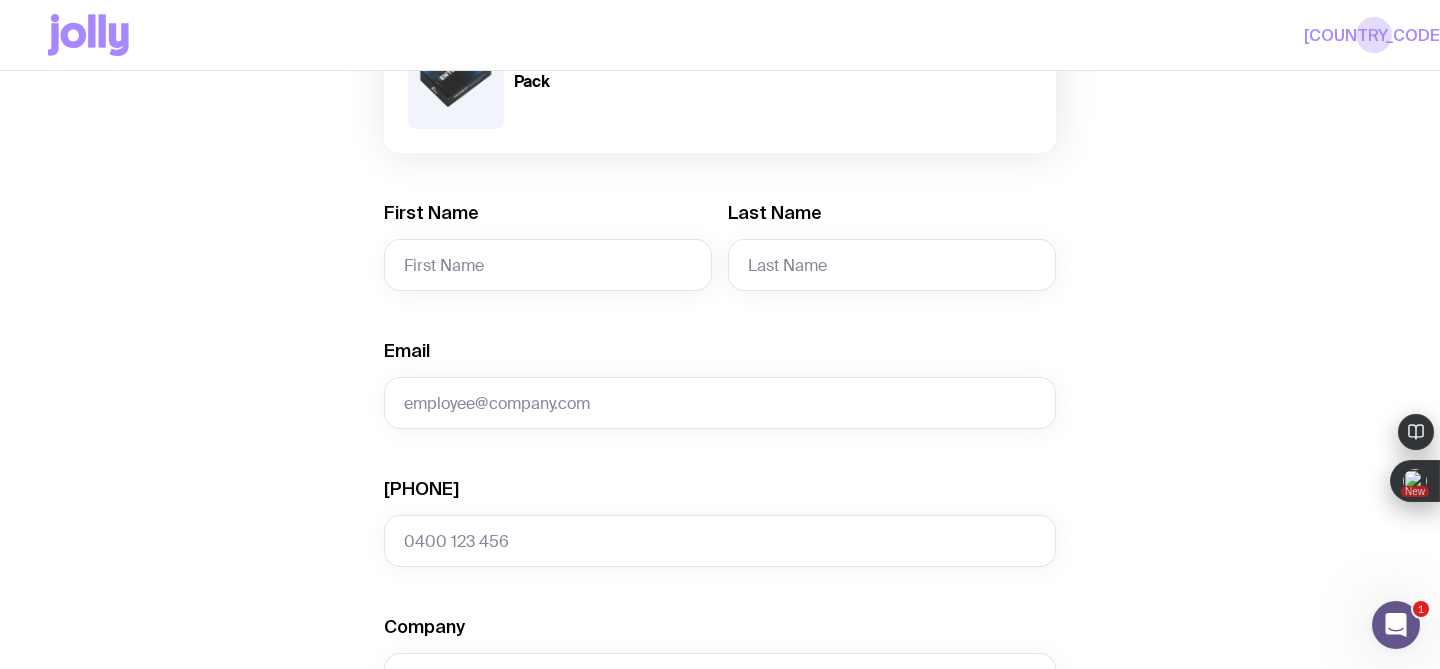 scroll, scrollTop: 320, scrollLeft: 0, axis: vertical 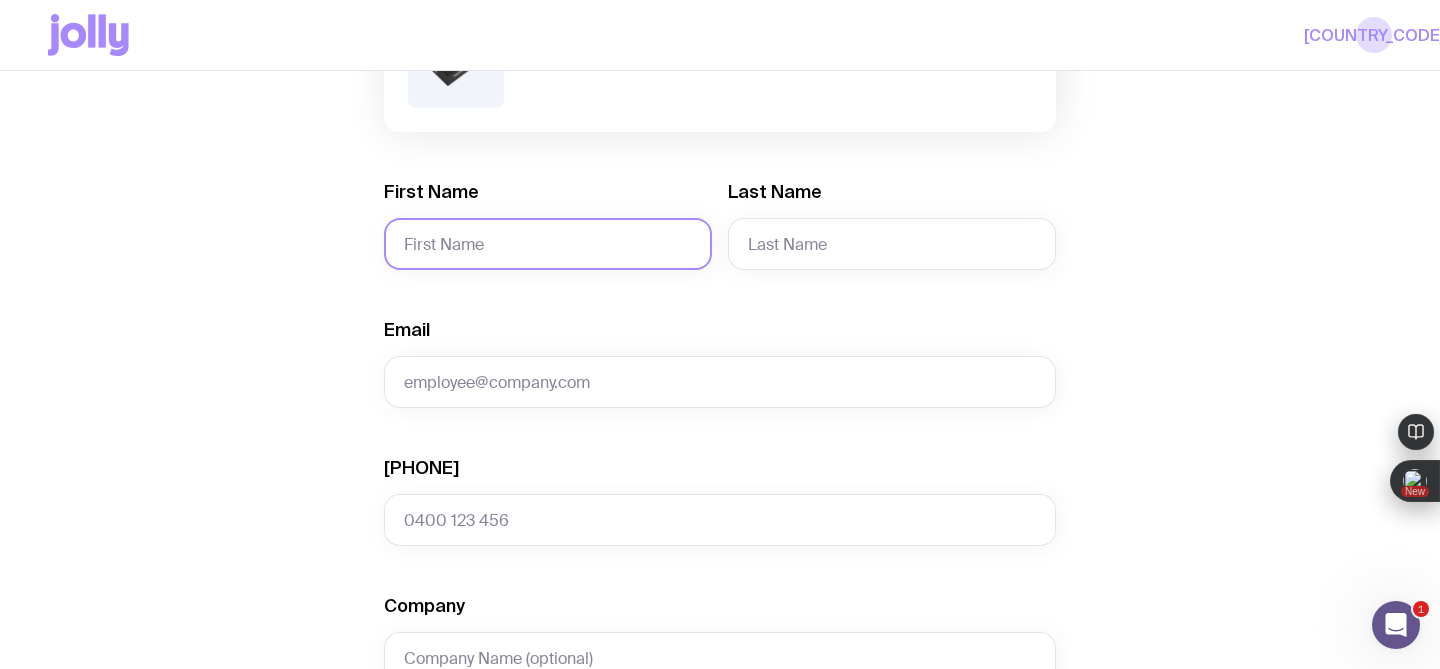 click on "First Name" 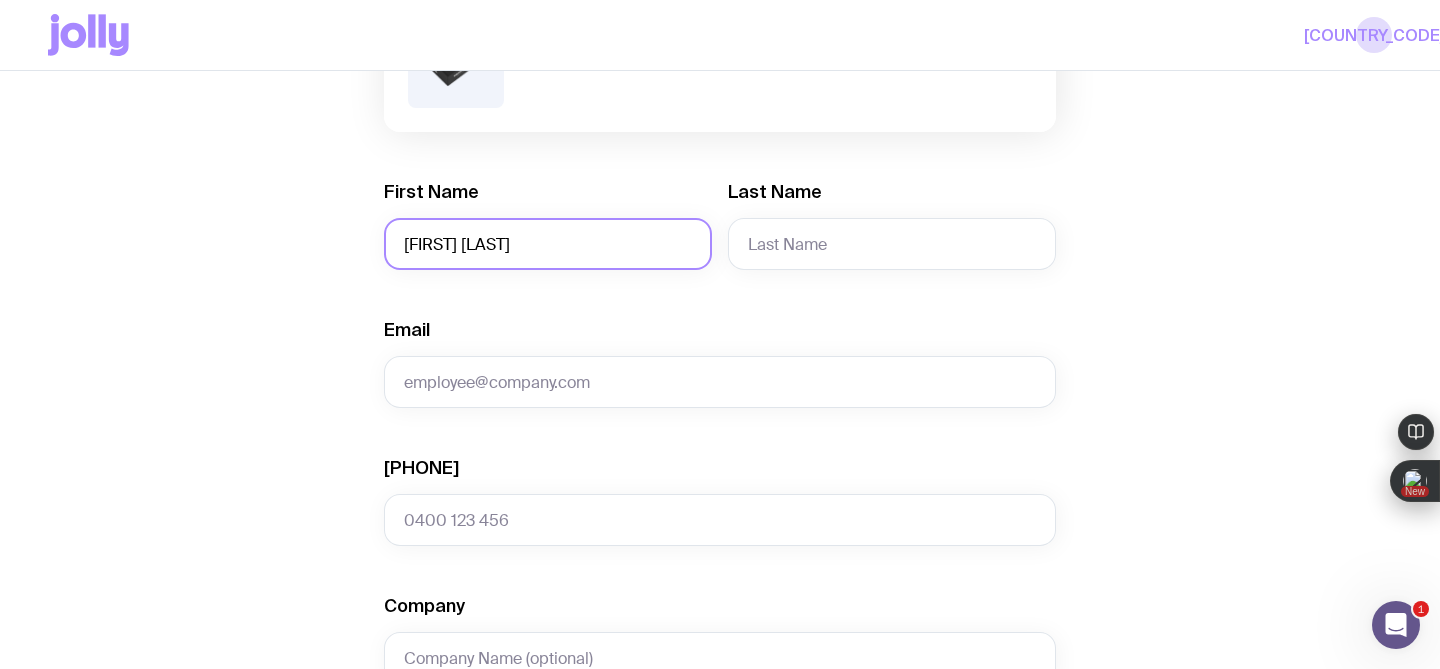 drag, startPoint x: 515, startPoint y: 245, endPoint x: 440, endPoint y: 246, distance: 75.00667 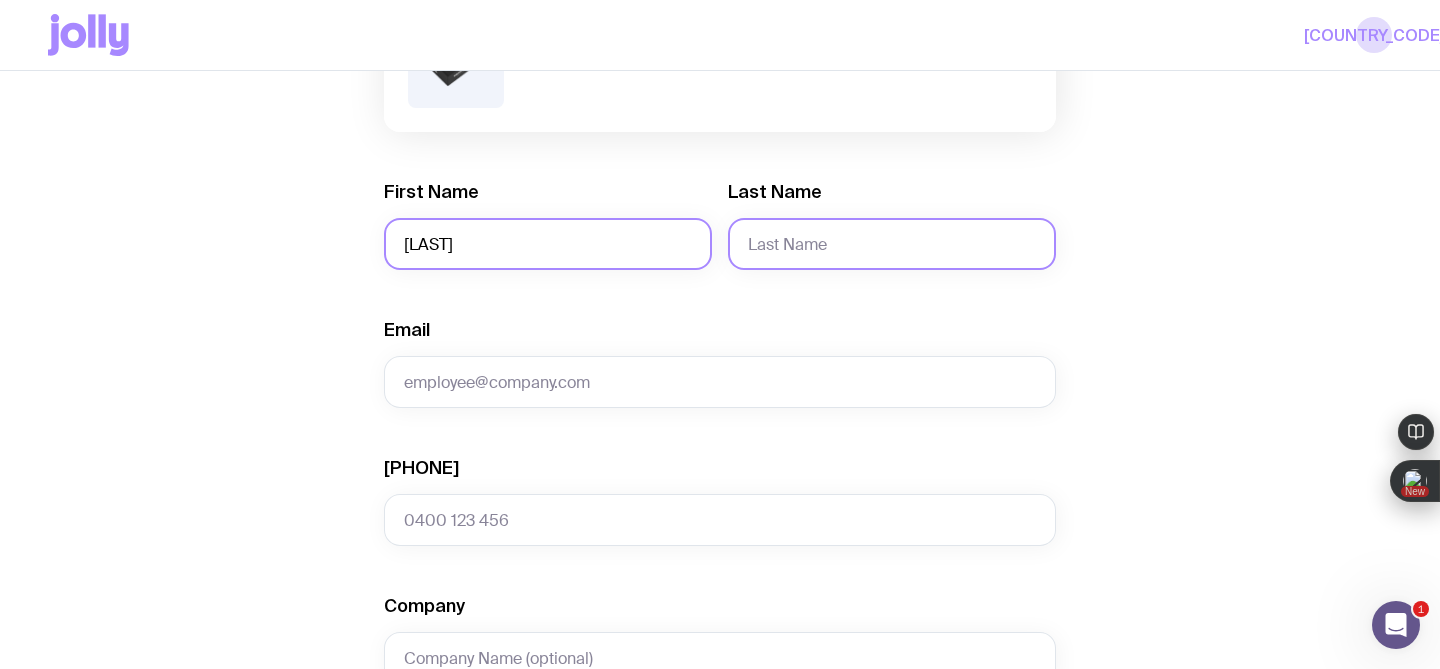 type on "[LAST]" 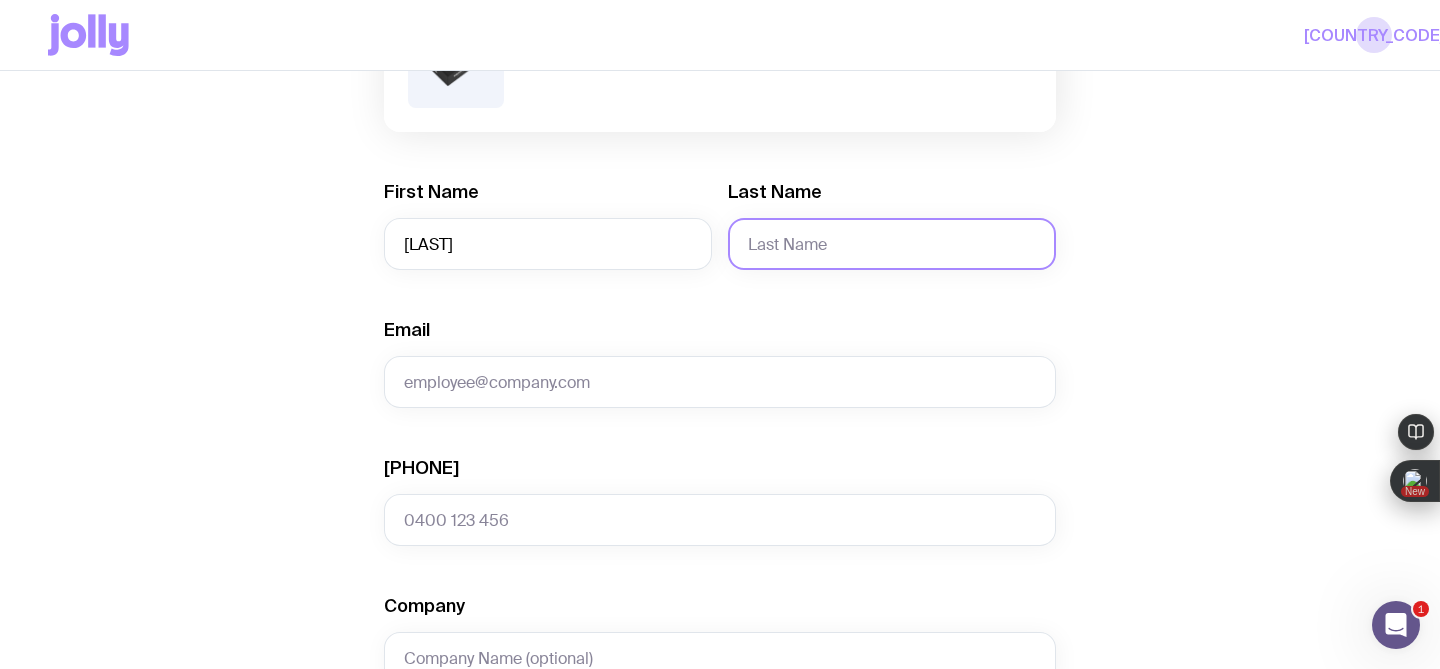click on "Last Name" 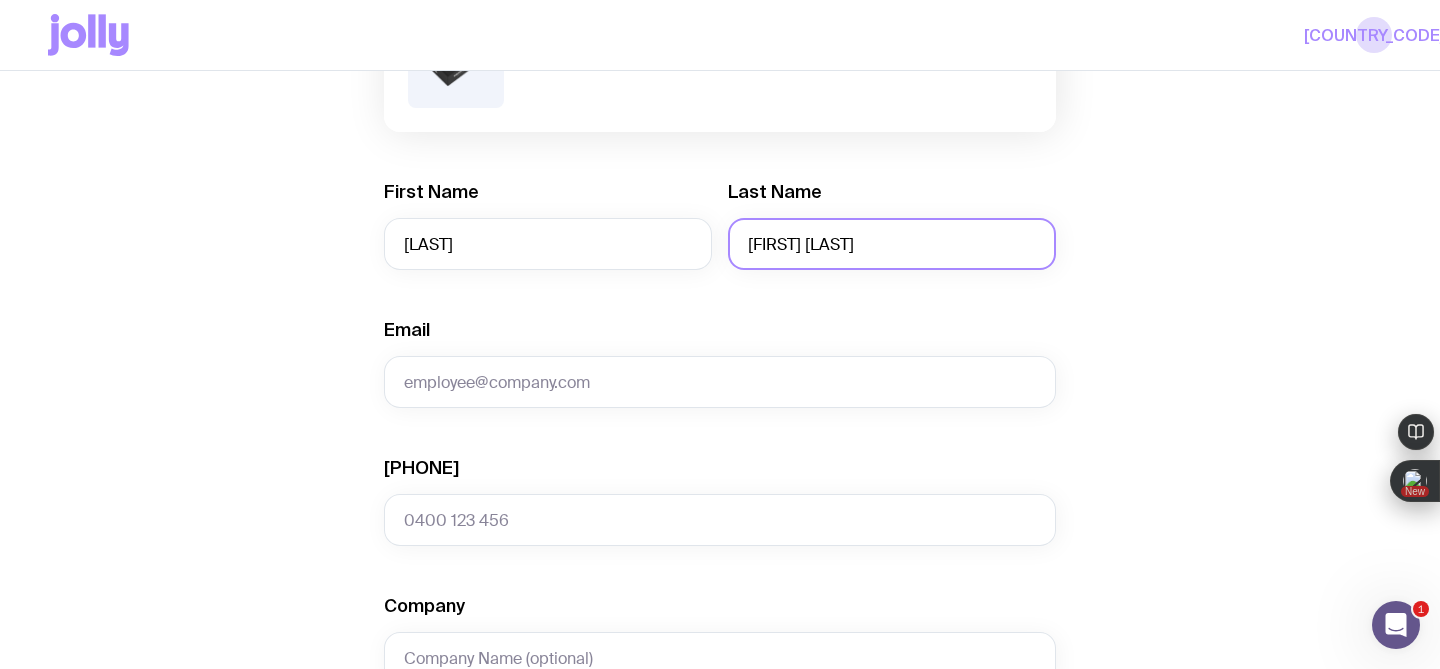 drag, startPoint x: 789, startPoint y: 245, endPoint x: 735, endPoint y: 244, distance: 54.00926 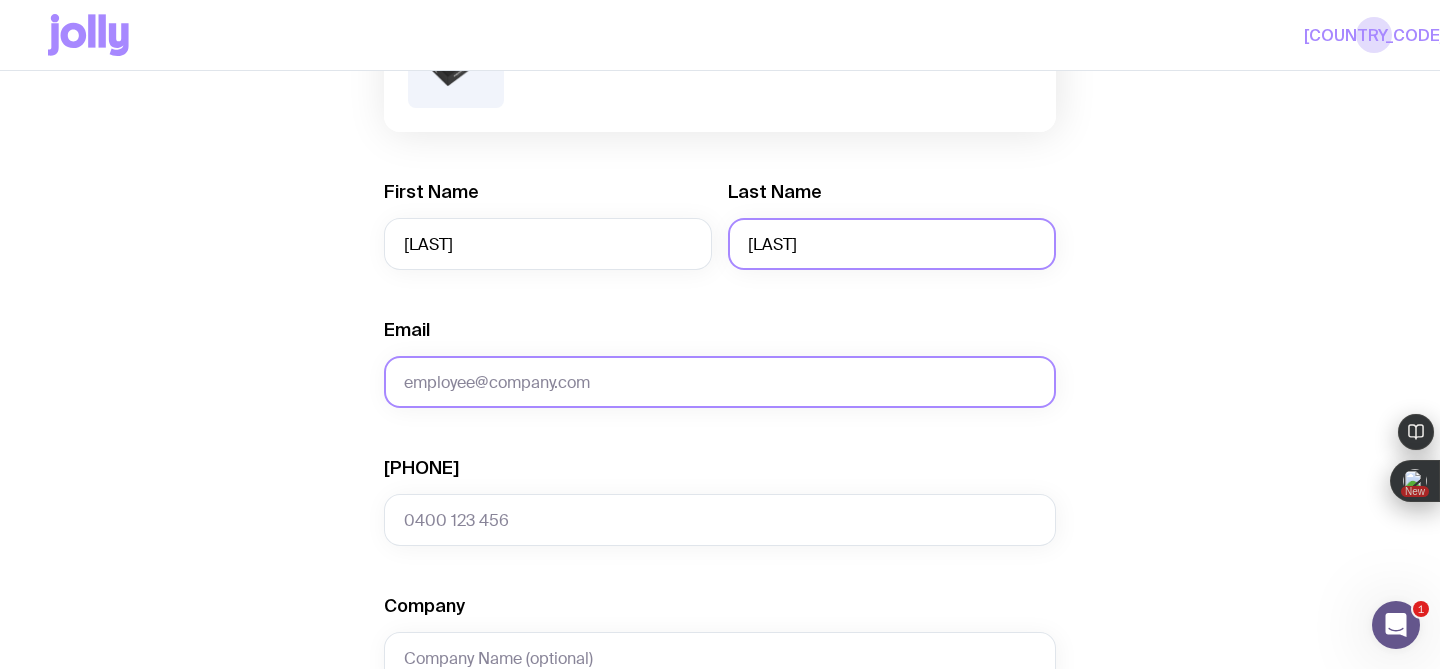 type on "[LAST]" 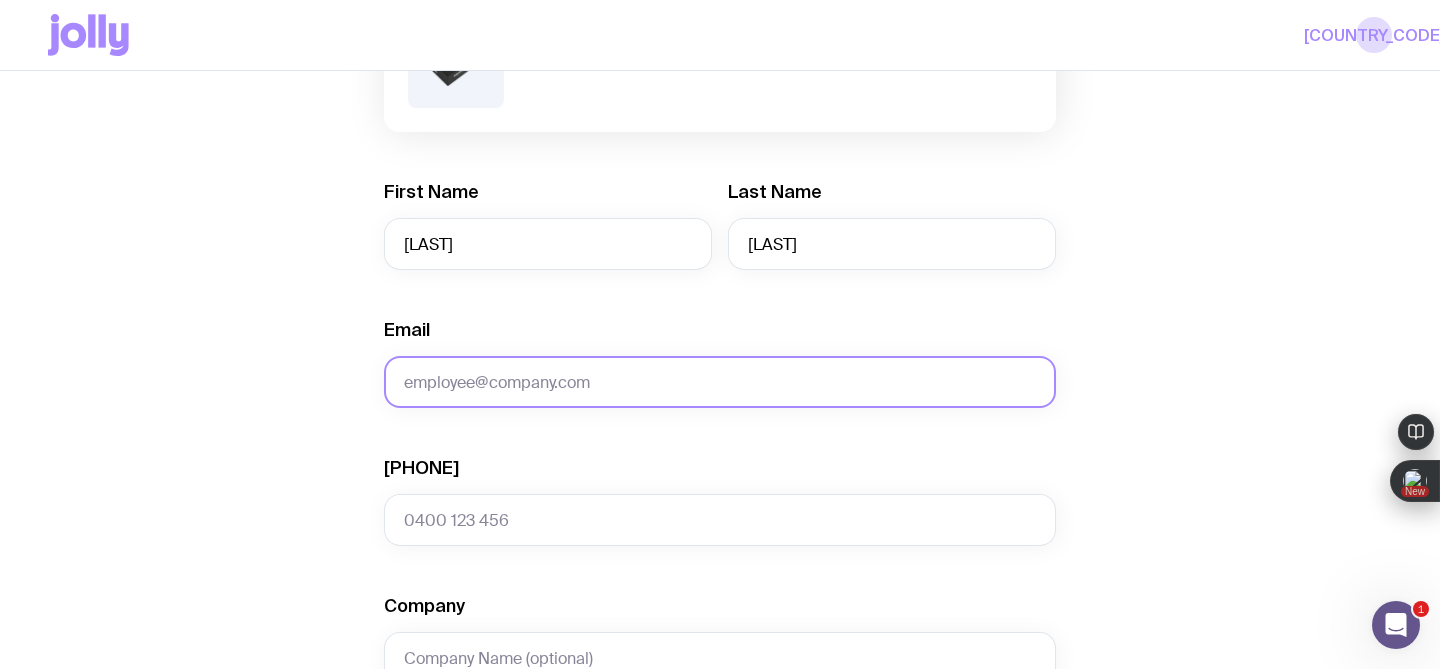 click on "Email" 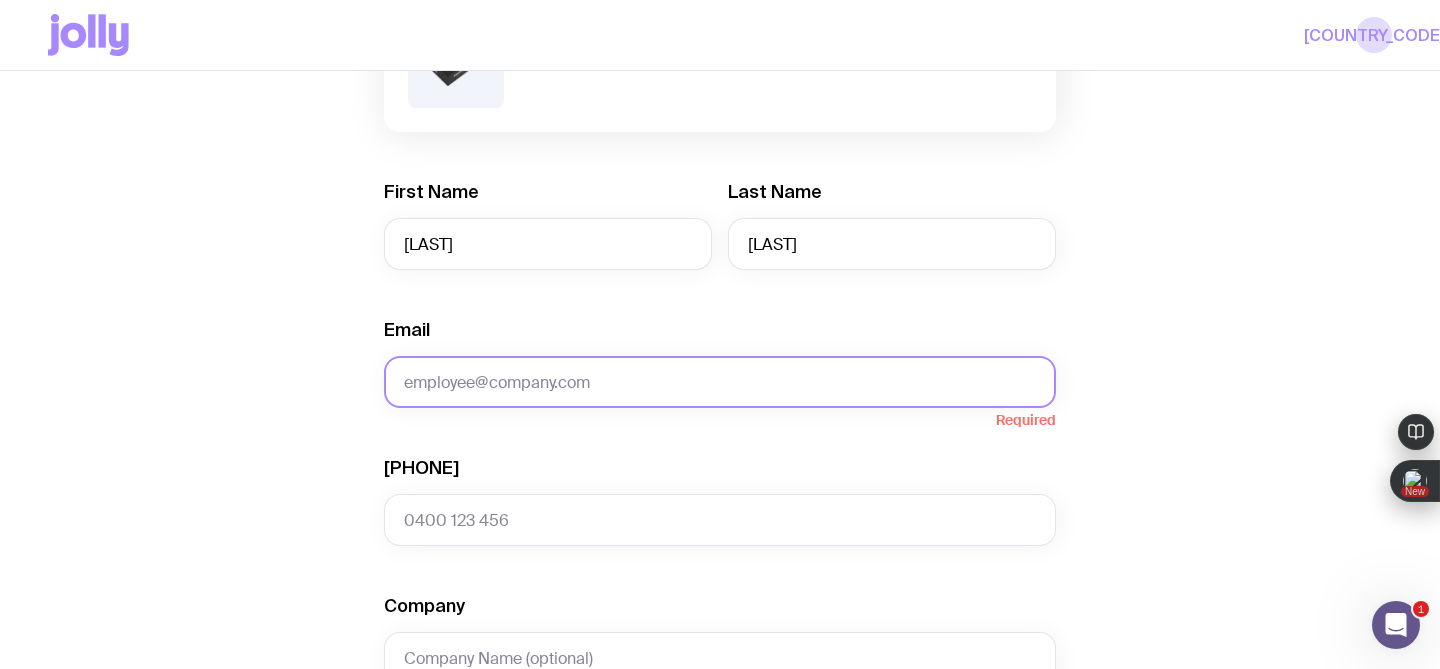 paste on "[EMAIL]" 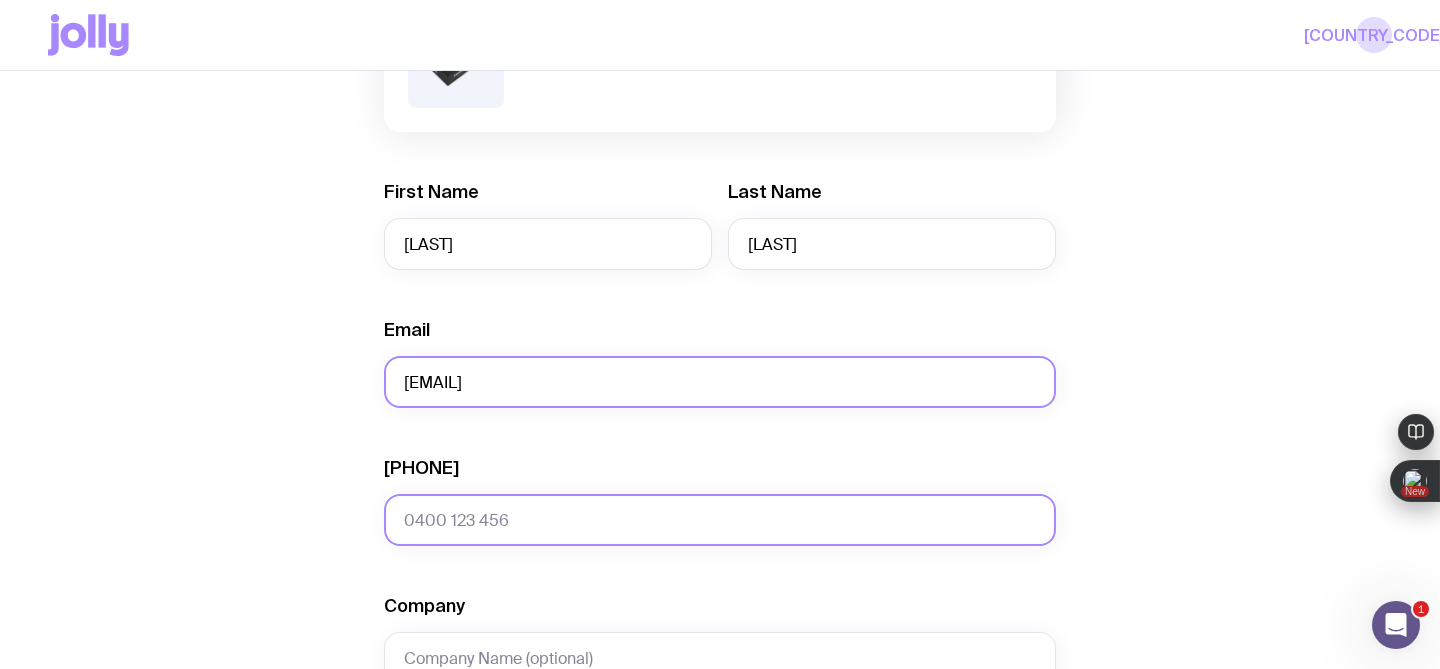 type on "[EMAIL]" 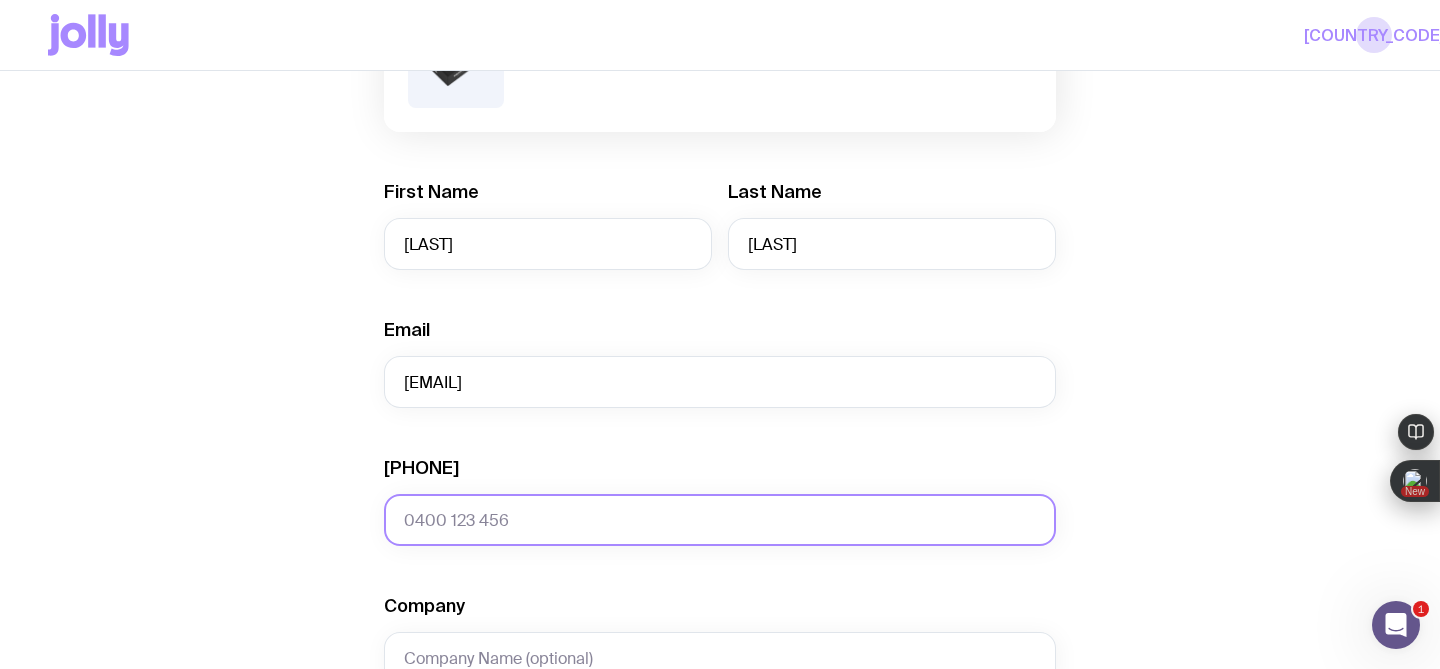 click on "[PHONE]" 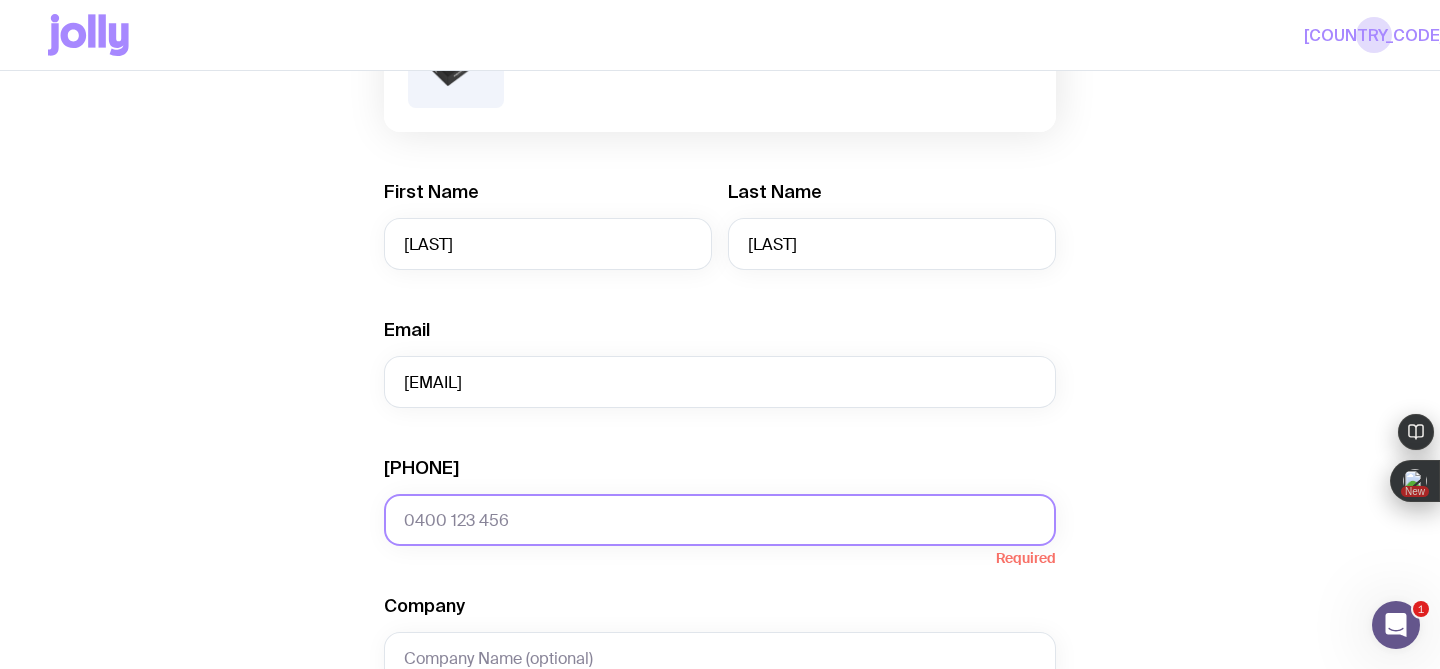 paste on "[PHONE]" 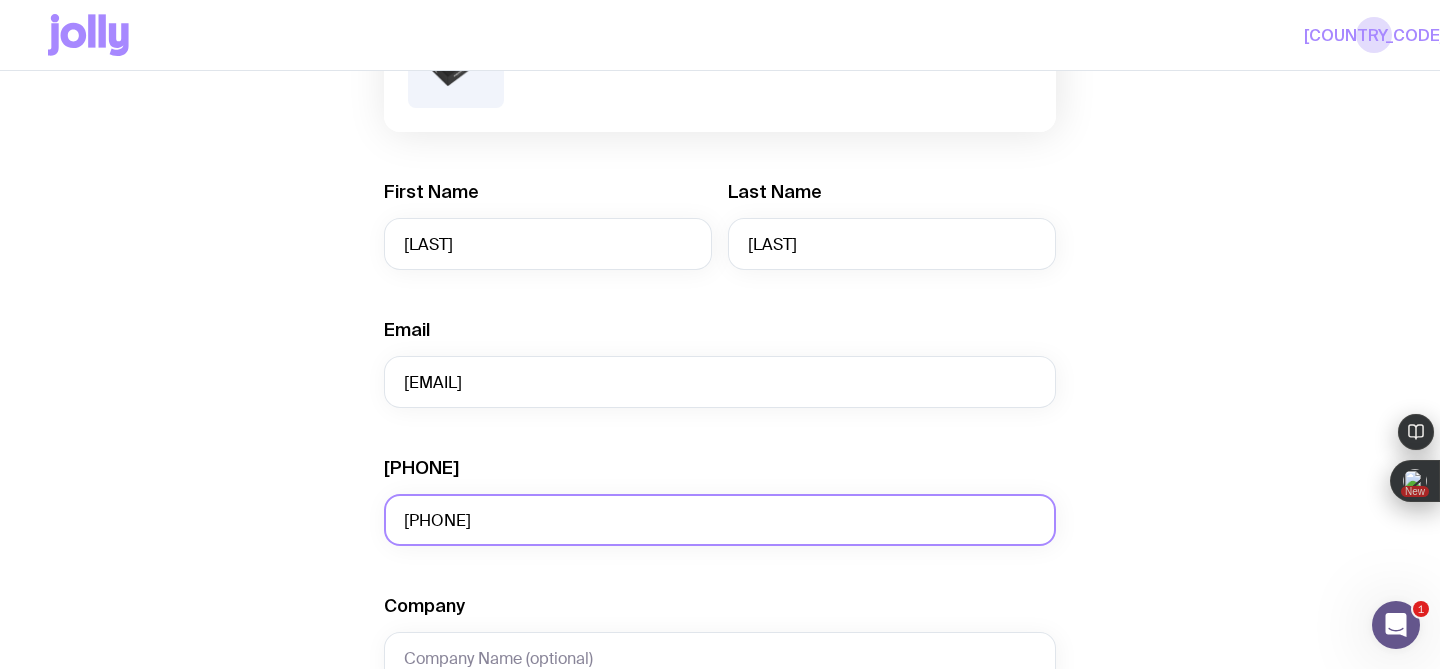 click on "[PHONE]" 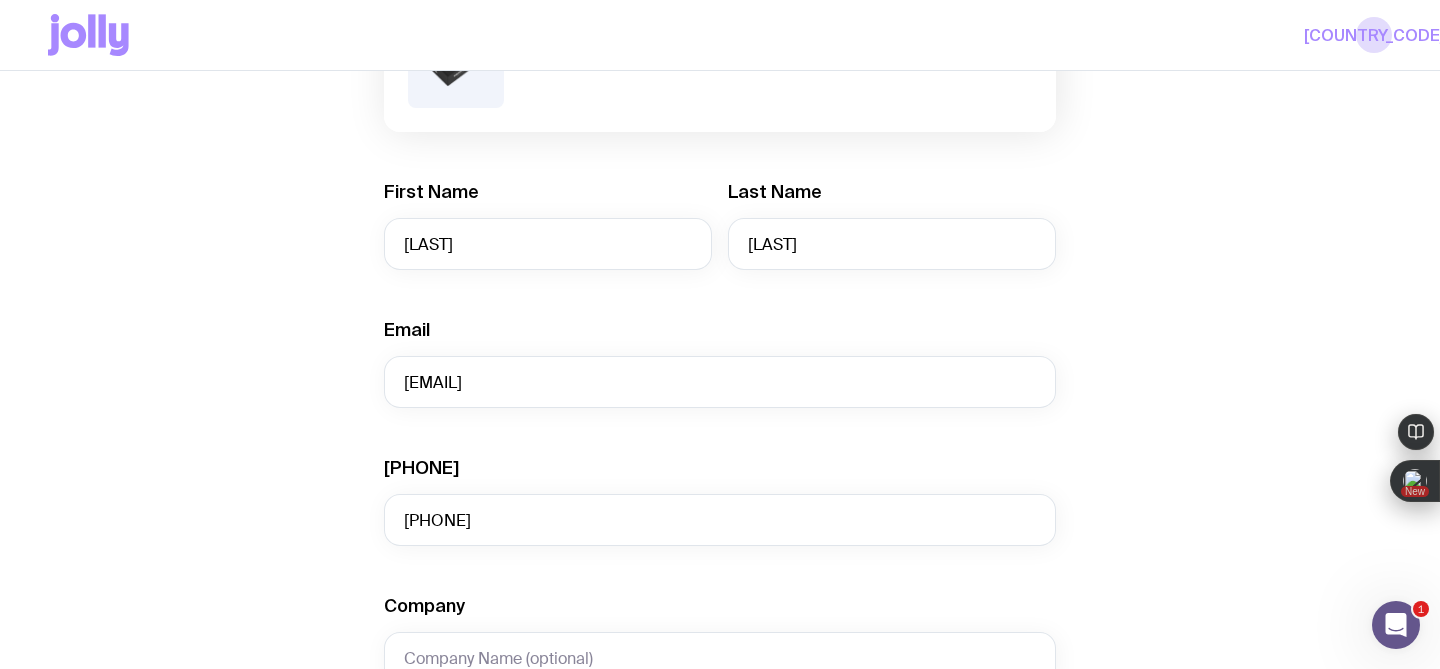 click on "Create shipment Shipment details 1 The Entourage Swag Pack First Name [FIRST] Last Name [LAST] Email [EMAIL] Phone [PHONE] Company [COMPANY] Address  Sending to lots of addresses?  [STATE] Loading... [COUNTRY] Loading...  We’re unable to deliver to PO Boxes. Please use a street address so your shipment arrives without a hitch.  Payment Details  Shipping costs will be invoiced to your account at the end of each month.  Create shipment  Cancel" 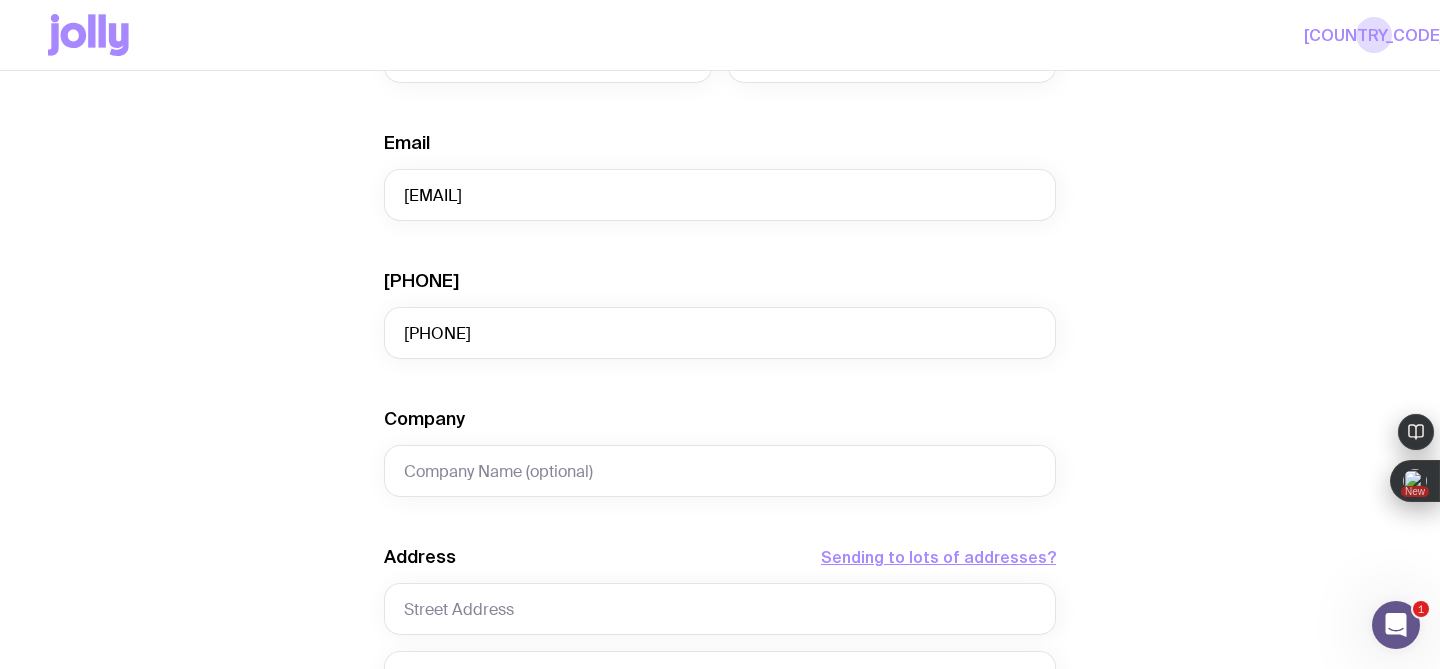 scroll, scrollTop: 583, scrollLeft: 0, axis: vertical 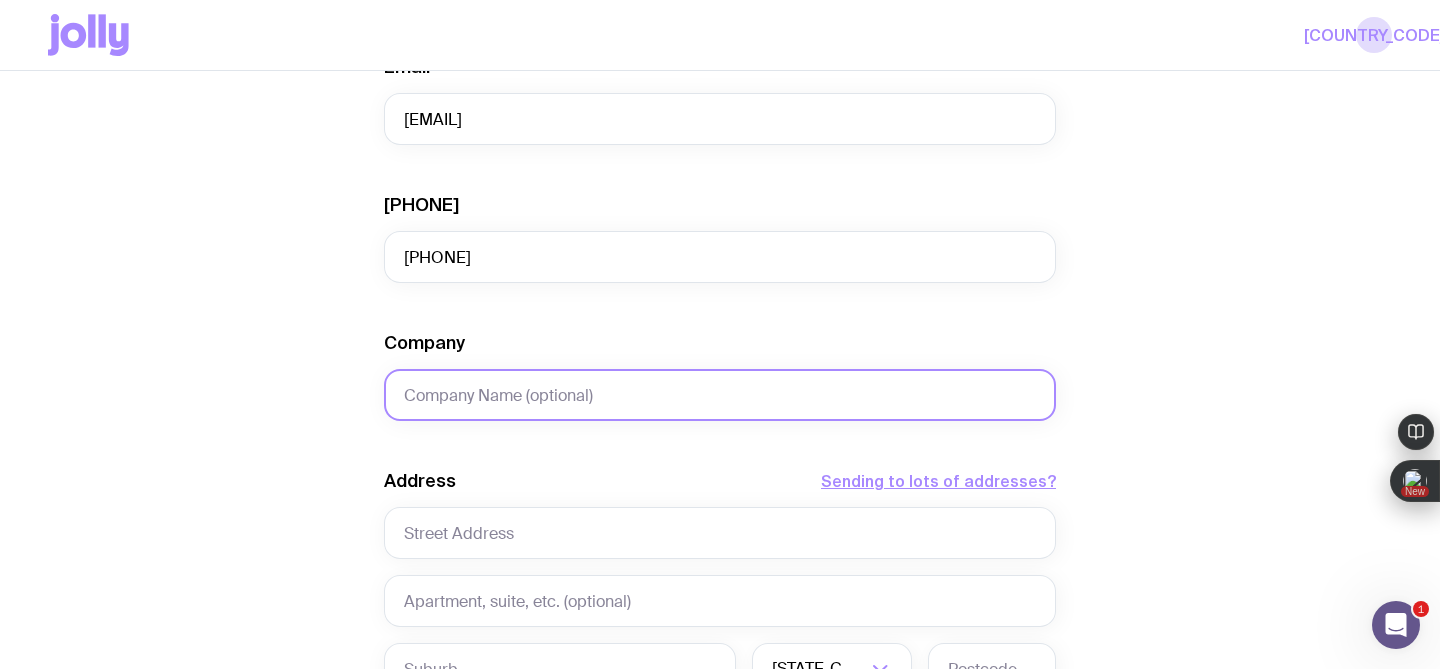 click on "Company" 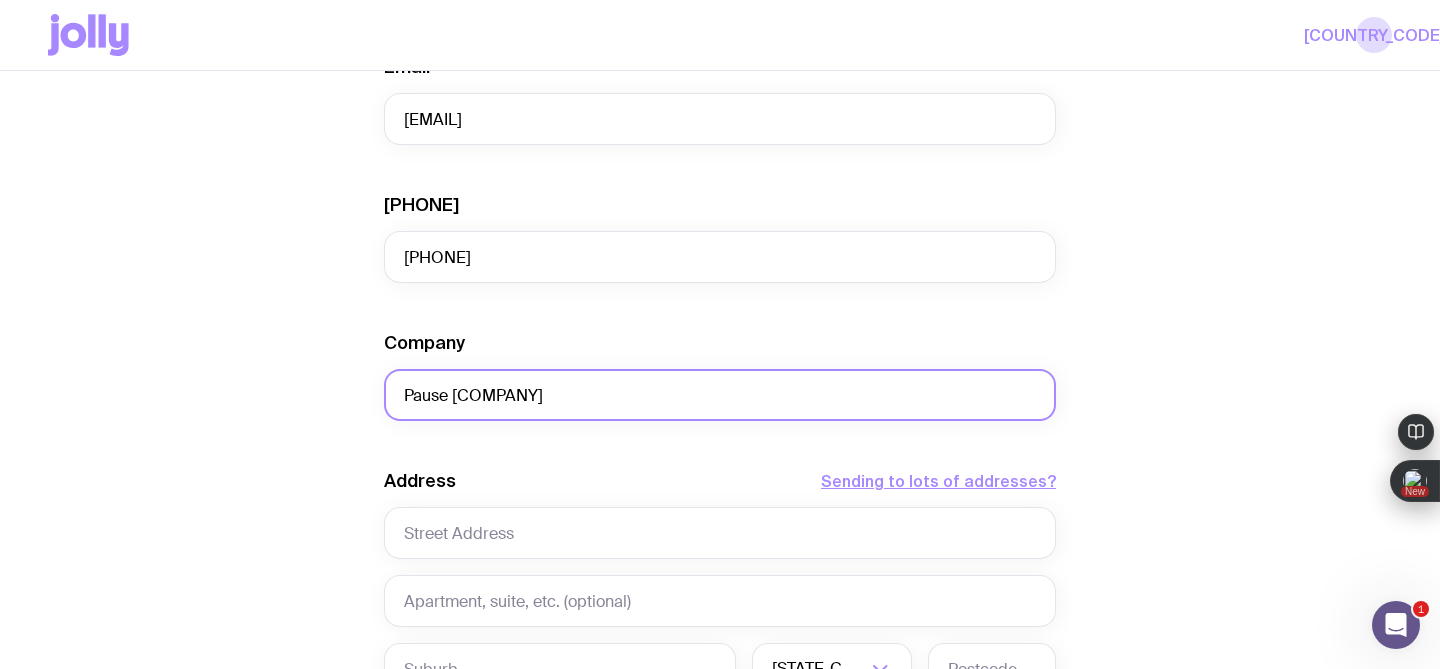 type on "Pause [COMPANY]" 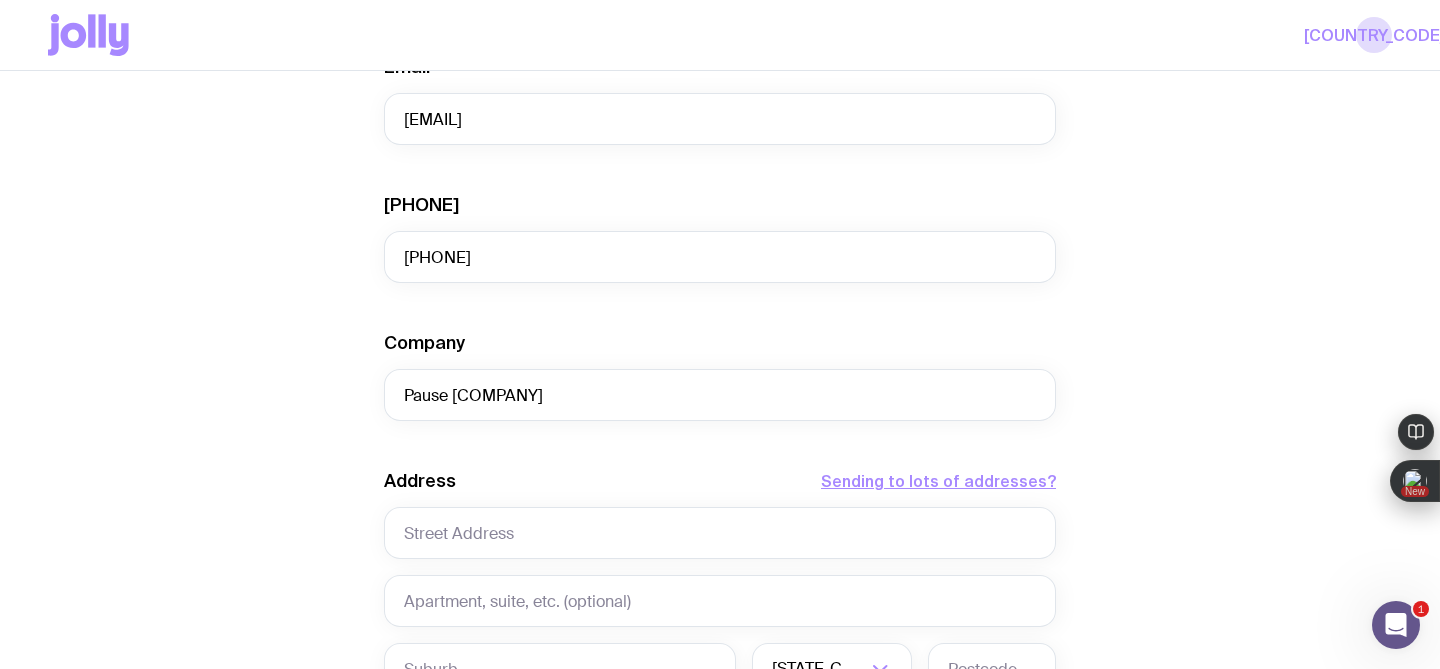 click on "Create shipment Shipment details 1 The Entourage Swag Pack First Name [FIRST] Last Name [LAST] Email [EMAIL] Phone [PHONE] Company [COMPANY] Address  Sending to lots of addresses?  [STATE] Loading... [COUNTRY] Loading...  We’re unable to deliver to PO Boxes. Please use a street address so your shipment arrives without a hitch.  Payment Details  Shipping costs will be invoiced to your account at the end of each month.  Create shipment  Cancel" 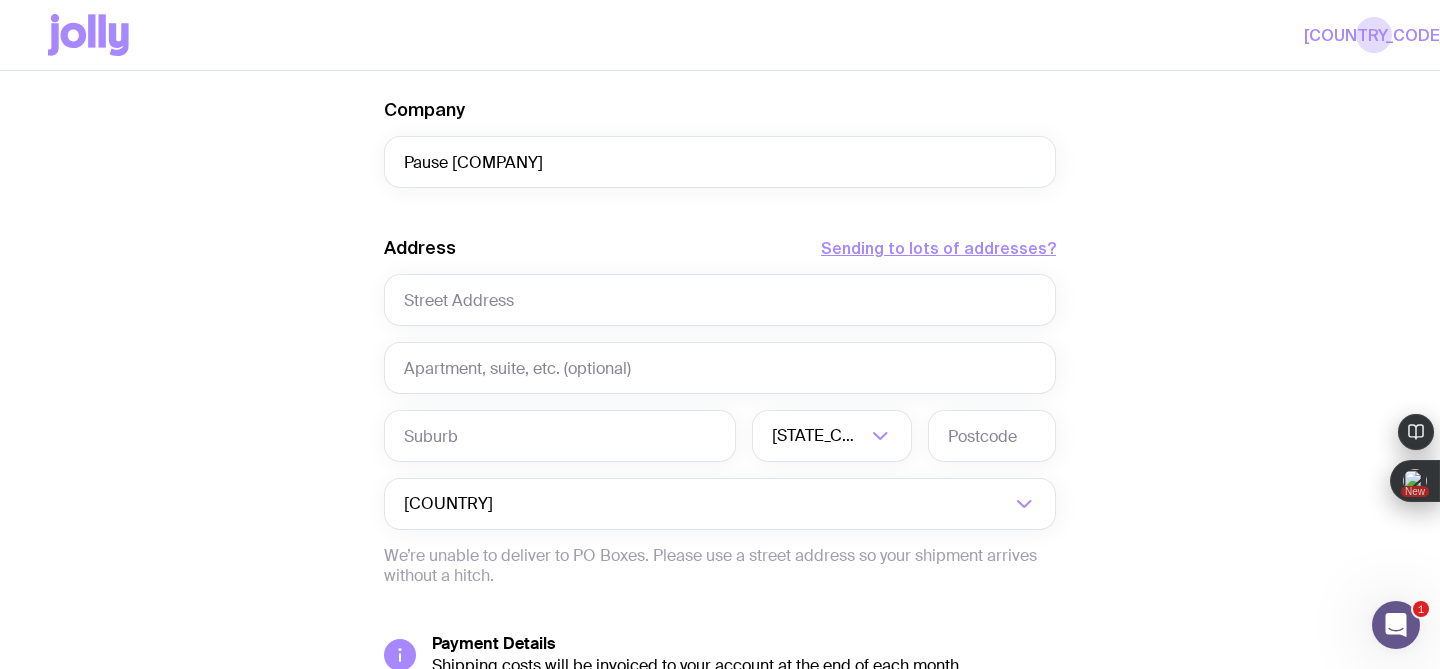 scroll, scrollTop: 832, scrollLeft: 0, axis: vertical 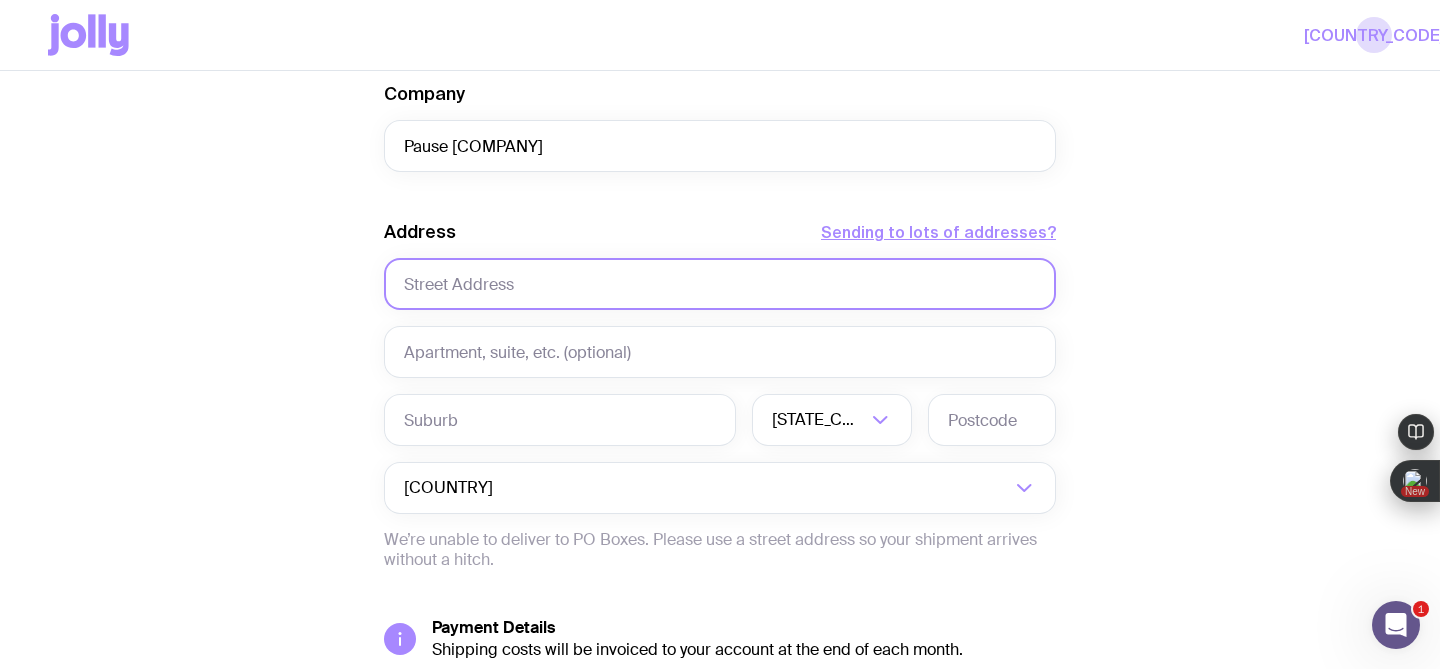 click 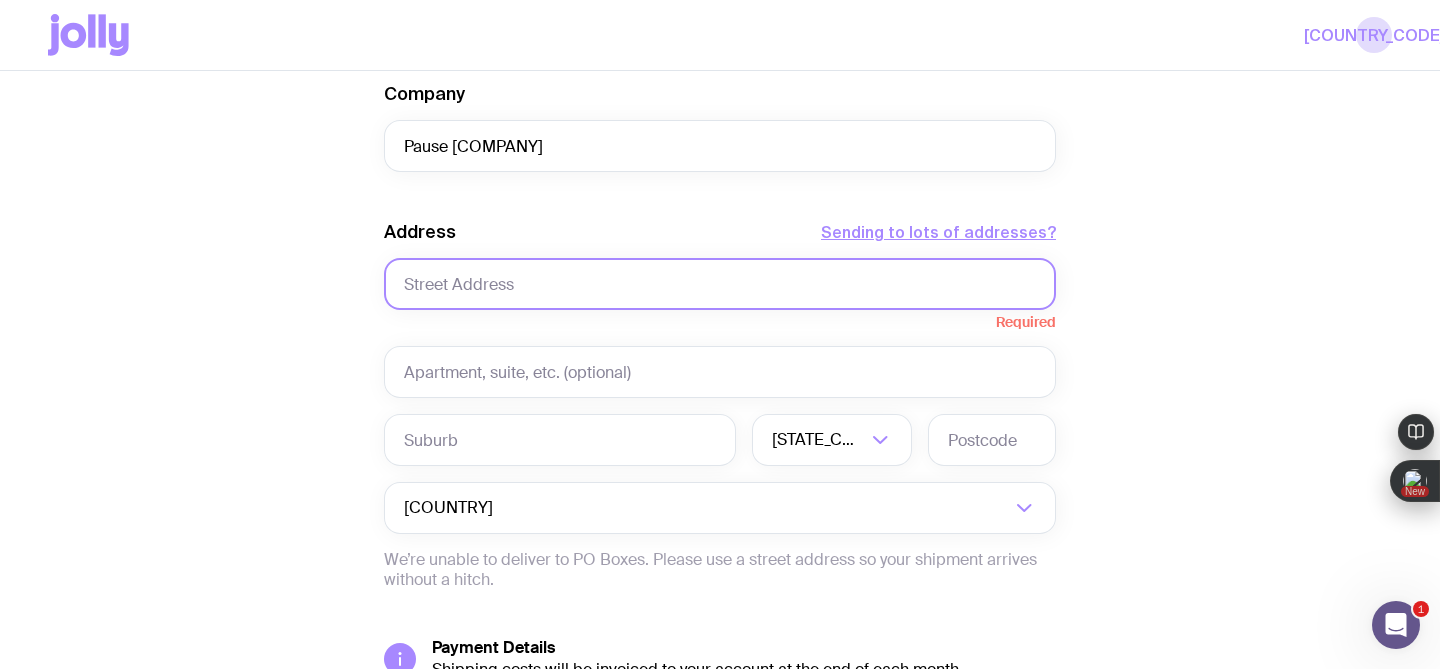 paste on "[NUMBER] [STREET], [CITY], [STATE] [POSTAL_CODE] [COUNTRY]" 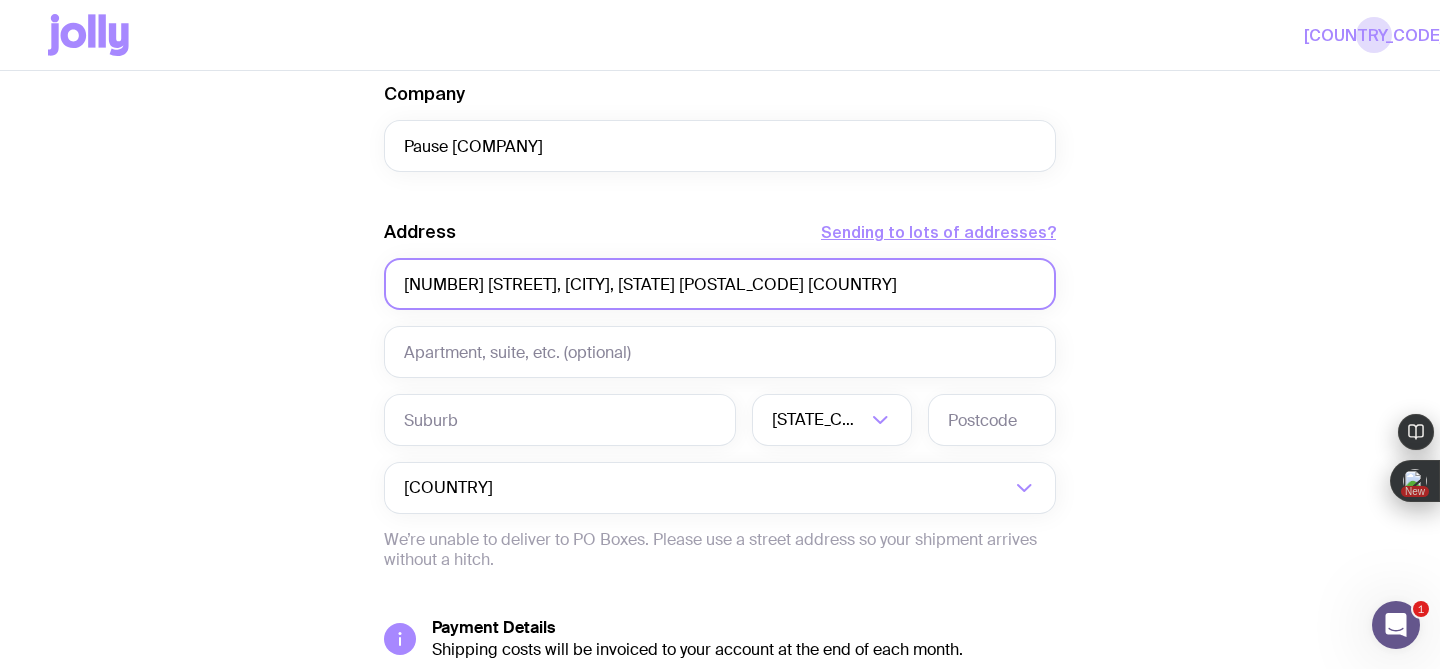 drag, startPoint x: 747, startPoint y: 281, endPoint x: 486, endPoint y: 284, distance: 261.01724 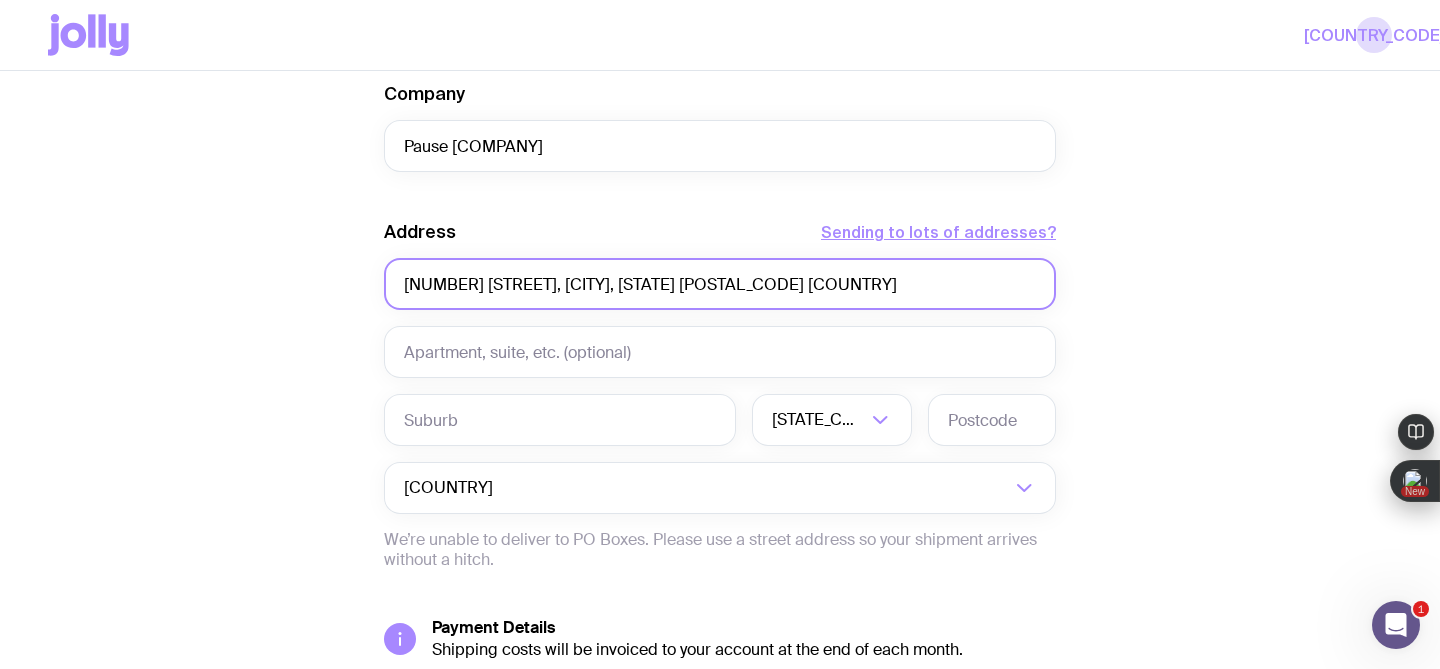 click on "[NUMBER] [STREET], [CITY], [STATE] [POSTAL_CODE] [COUNTRY]" 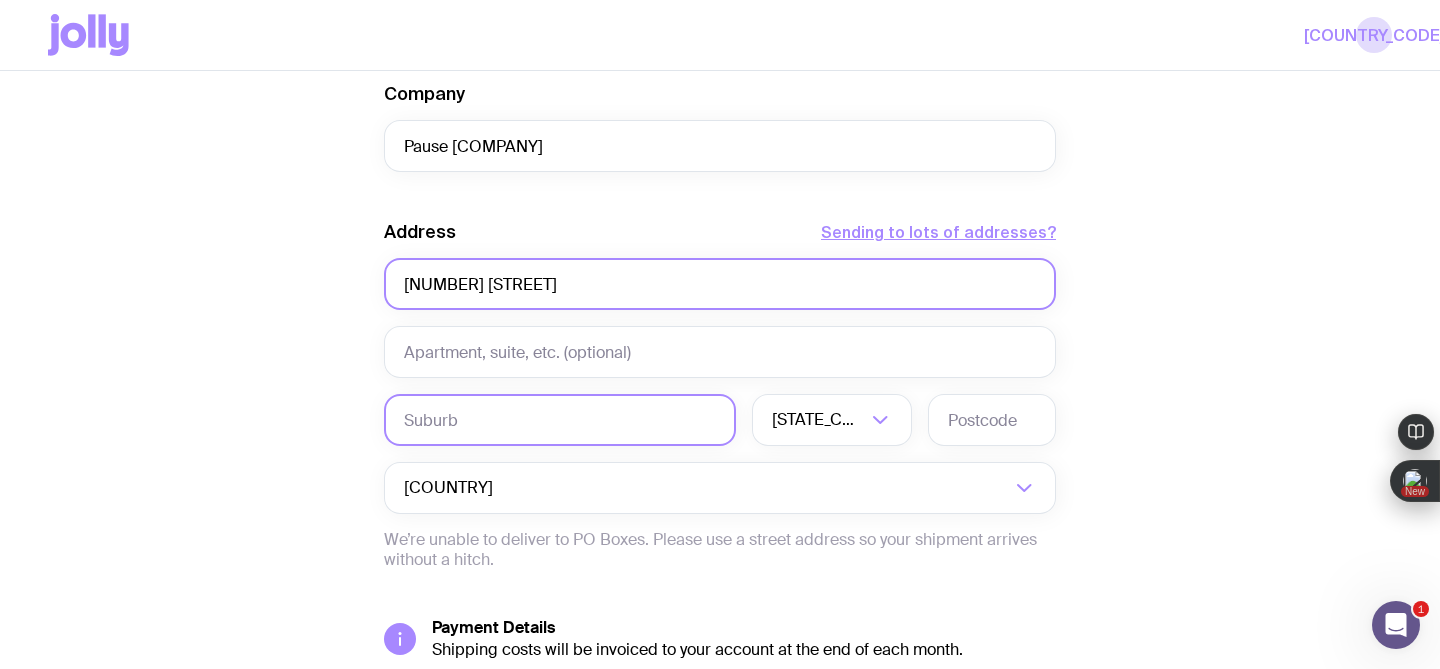 type on "[NUMBER] [STREET]" 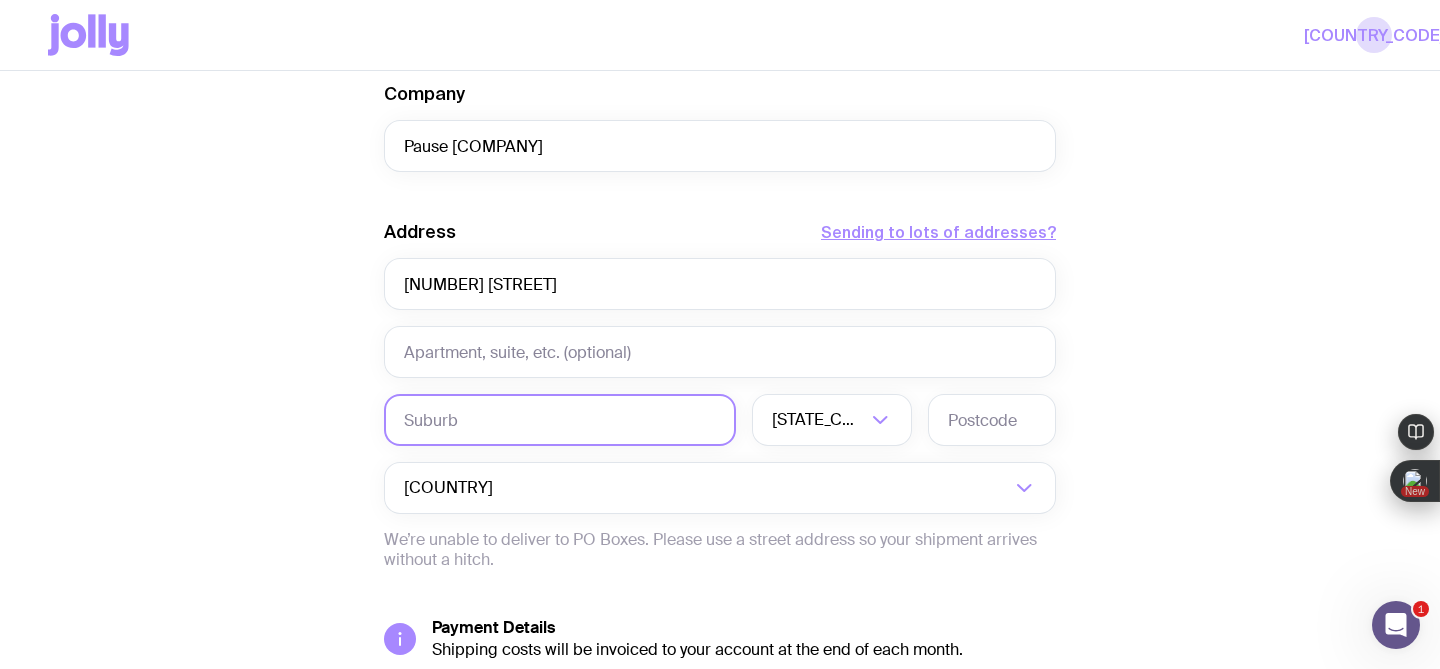 click 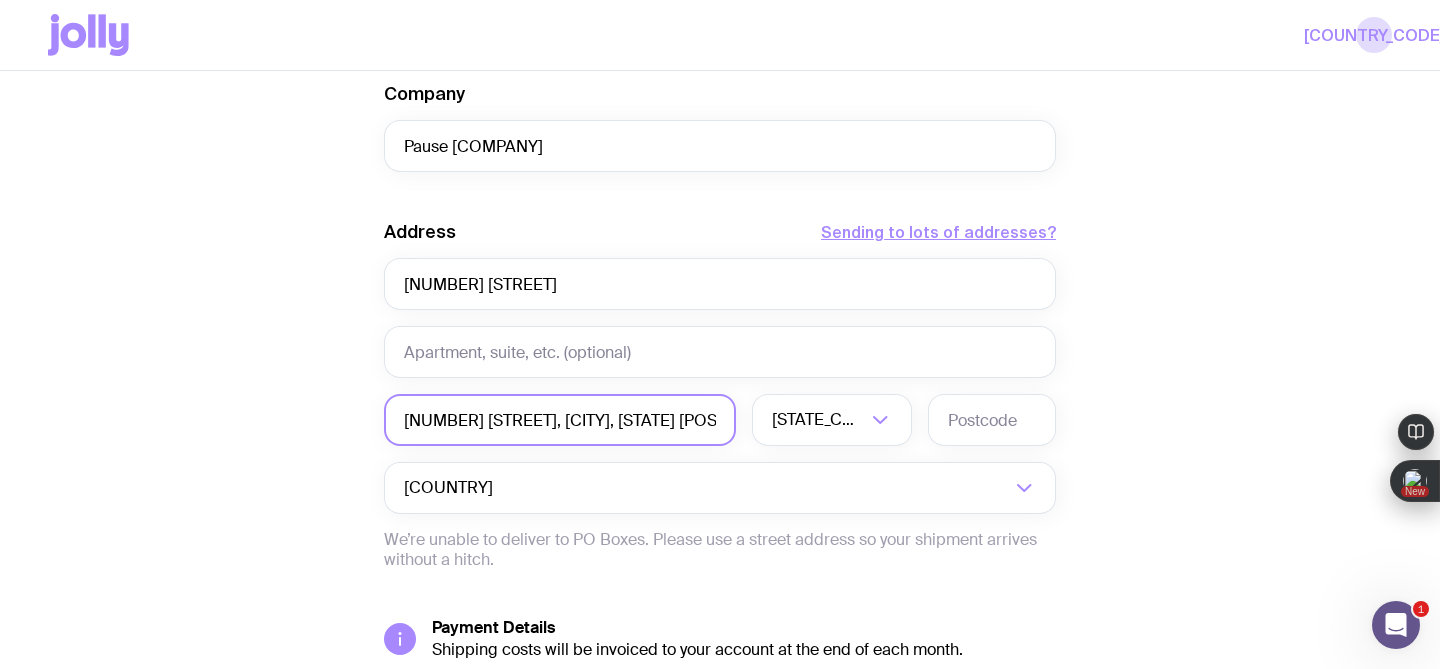 drag, startPoint x: 494, startPoint y: 422, endPoint x: 387, endPoint y: 413, distance: 107.37784 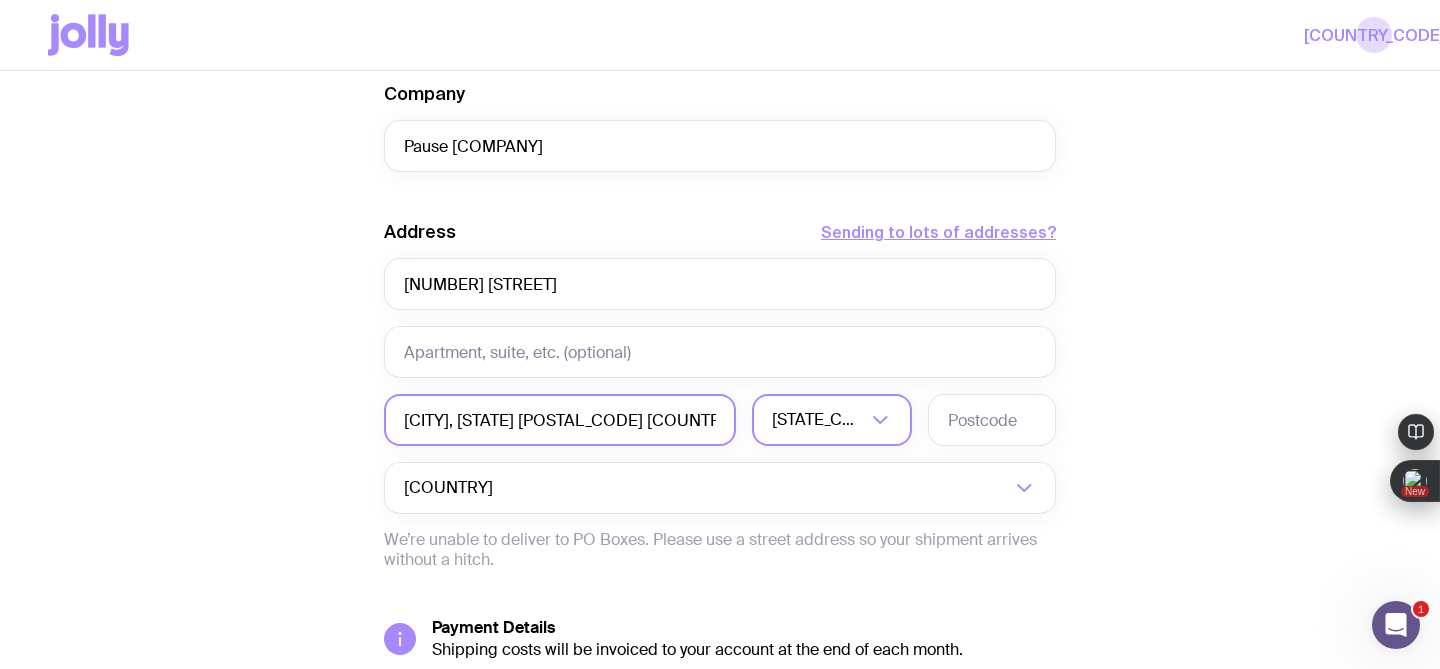 type on "[CITY], [STATE] [POSTAL_CODE] [COUNTRY]" 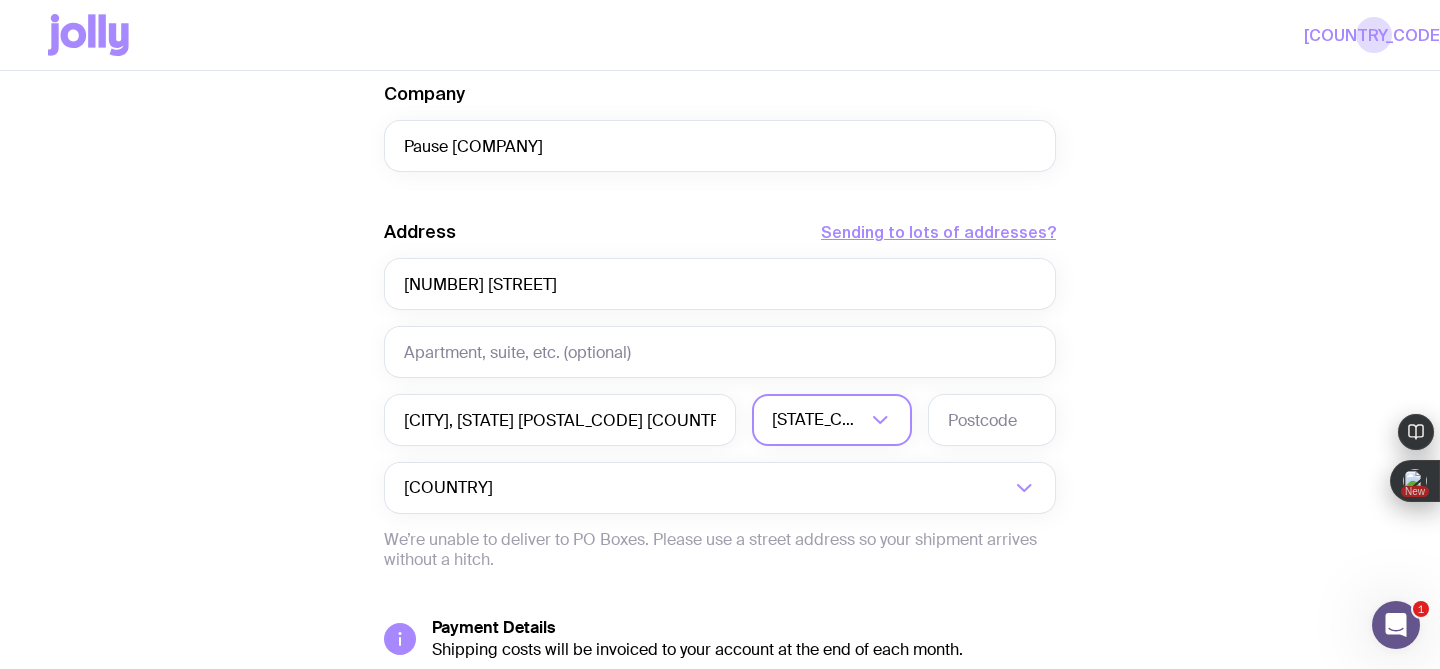 click on "[STATE_CODE]" at bounding box center [810, 420] 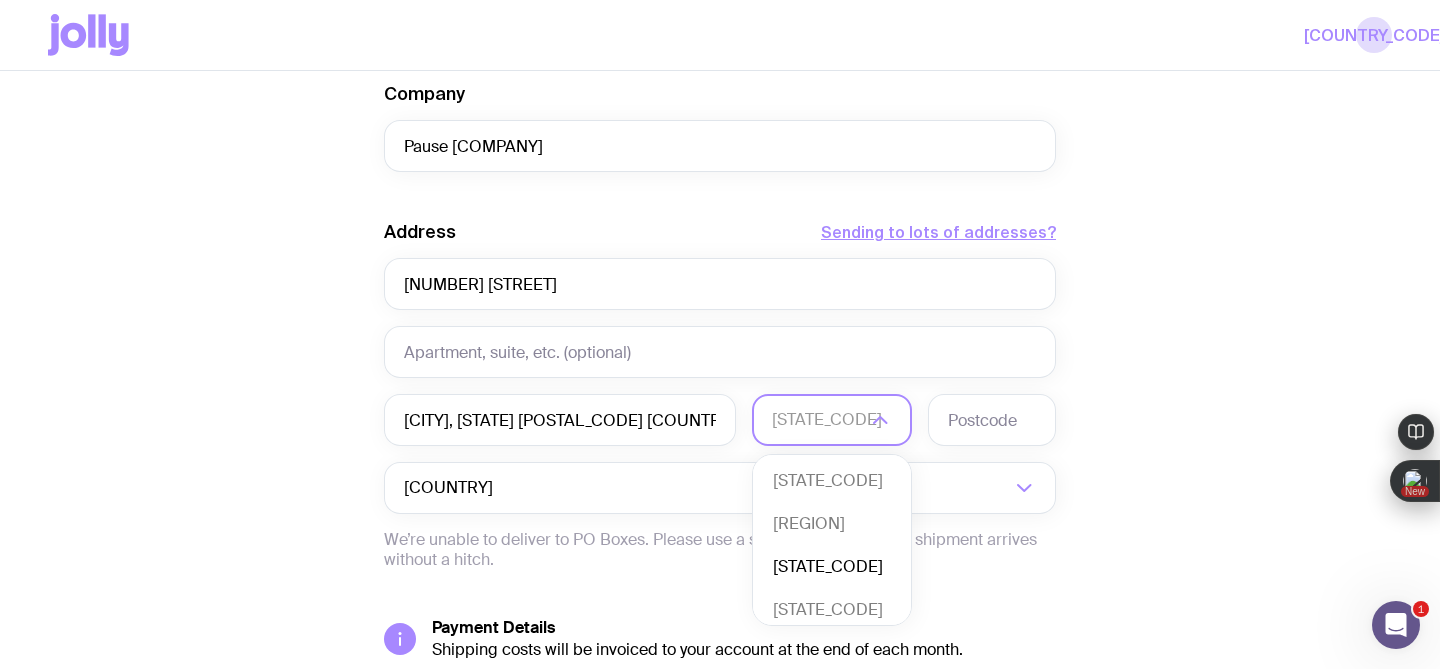 scroll, scrollTop: 5, scrollLeft: 0, axis: vertical 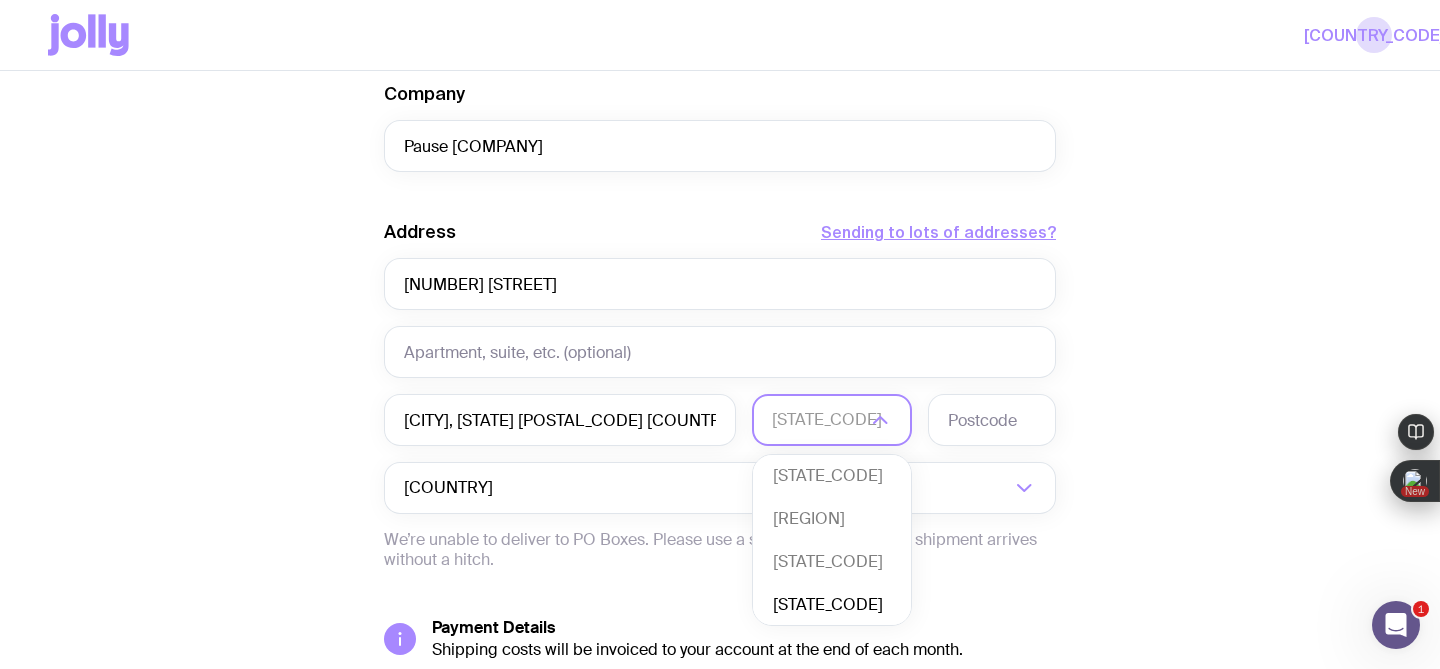 click on "[STATE_CODE]" 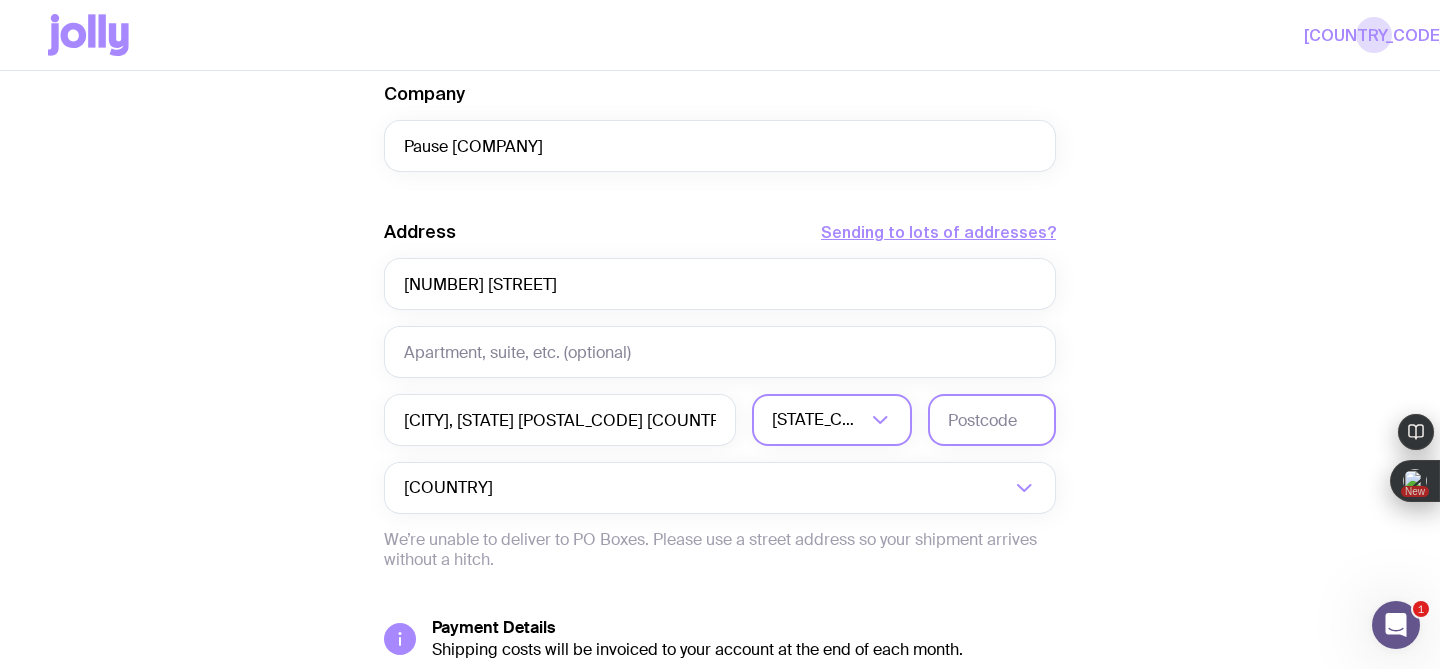 click 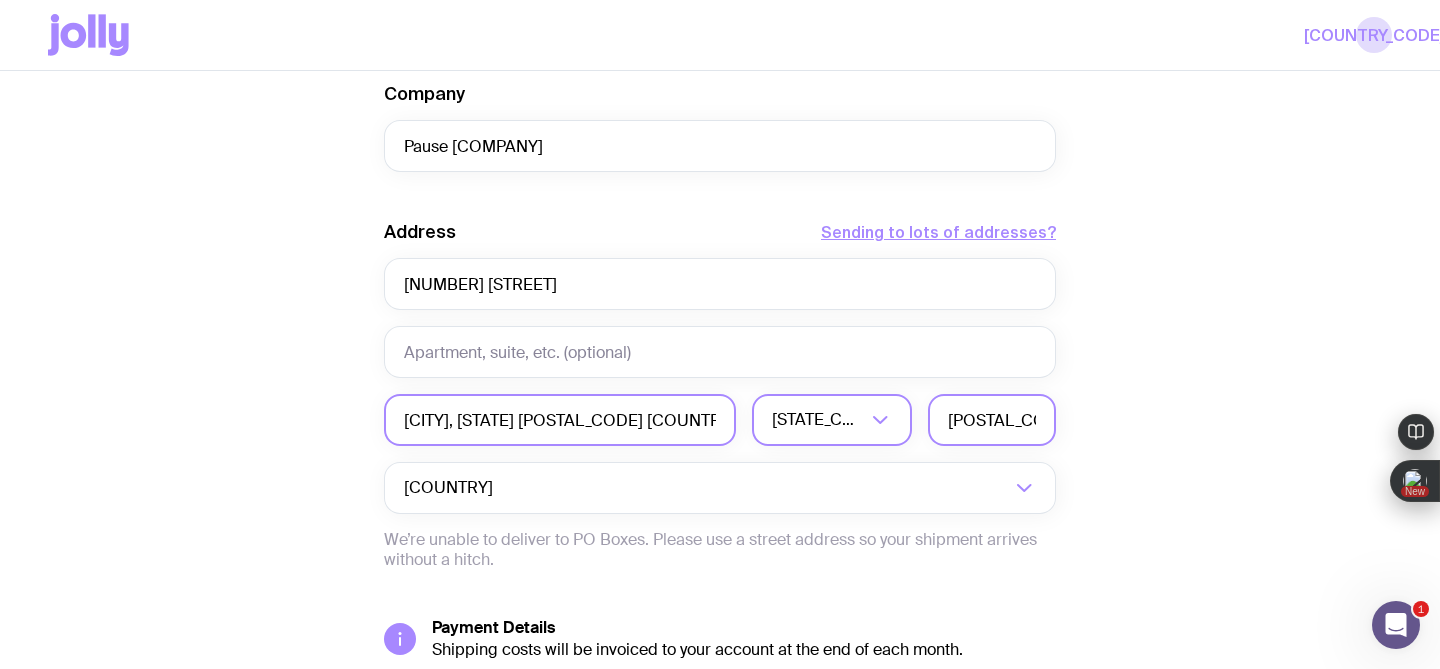 type on "[POSTAL_CODE]" 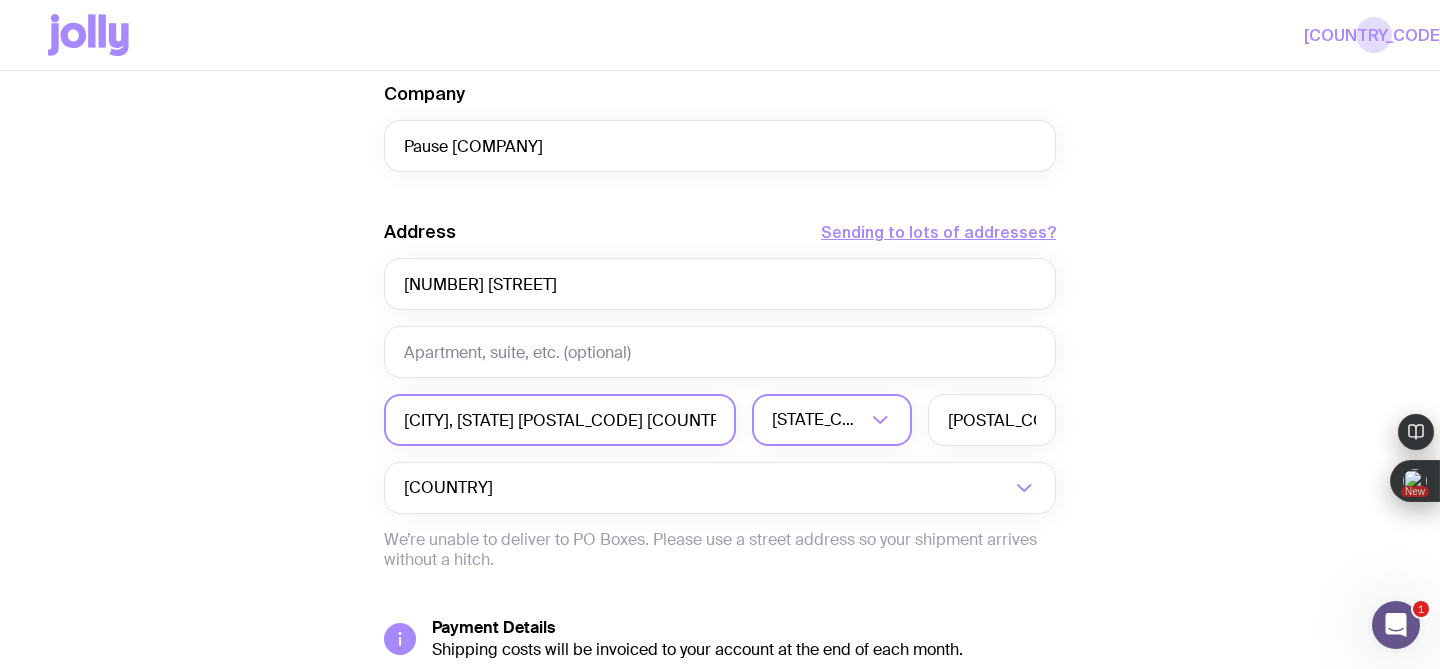 click on "[CITY], [STATE] [POSTAL_CODE] [COUNTRY]" 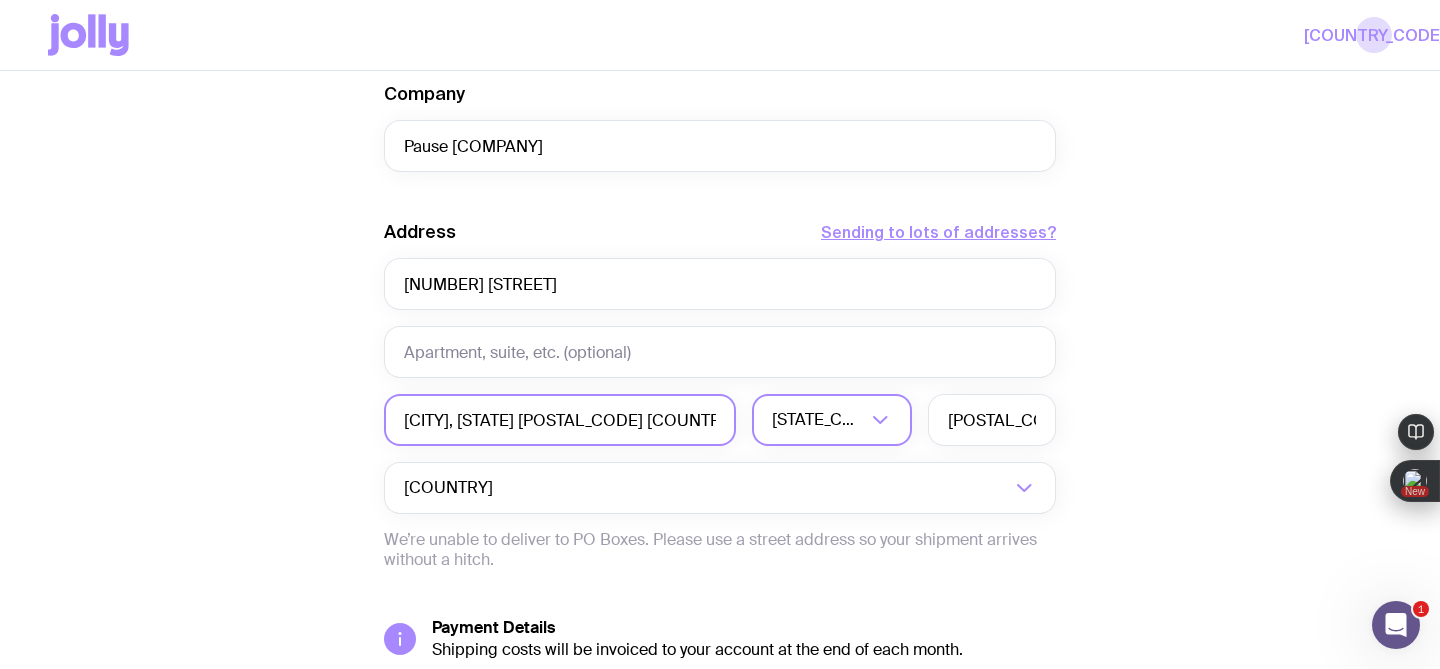 drag, startPoint x: 676, startPoint y: 417, endPoint x: 477, endPoint y: 425, distance: 199.16074 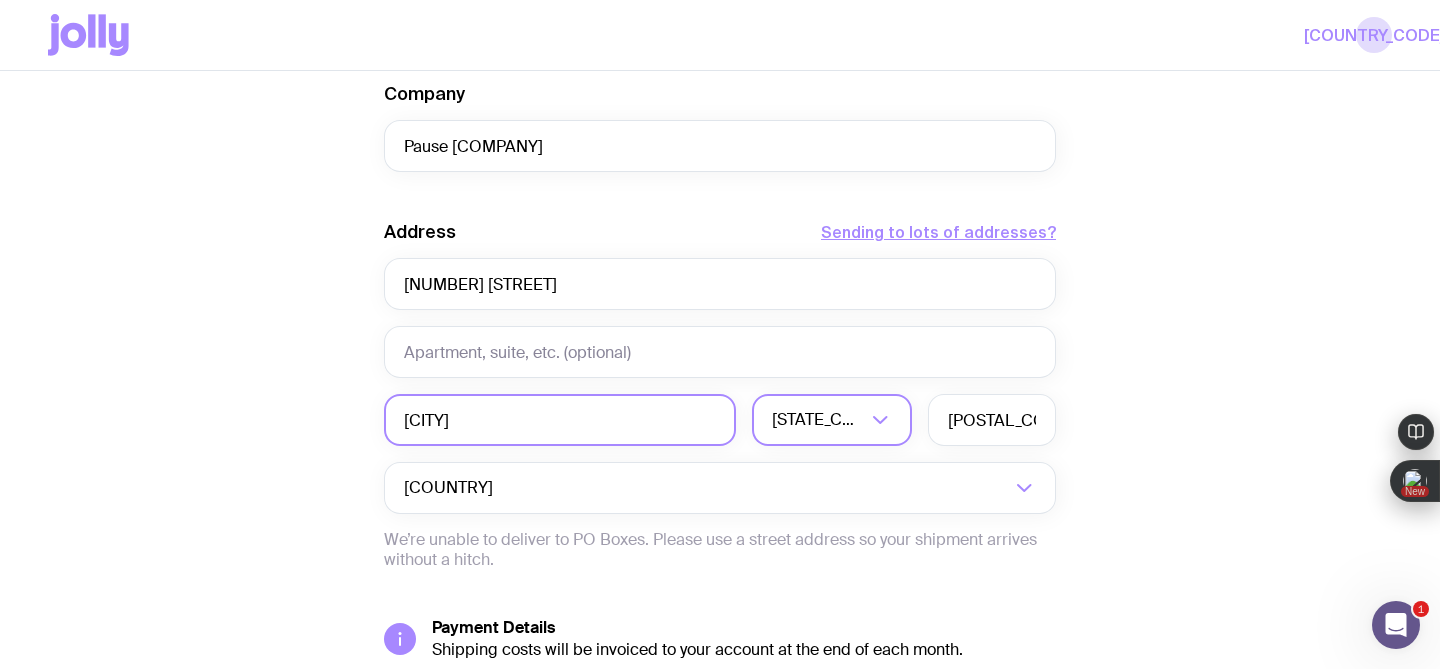 type on "[CITY]" 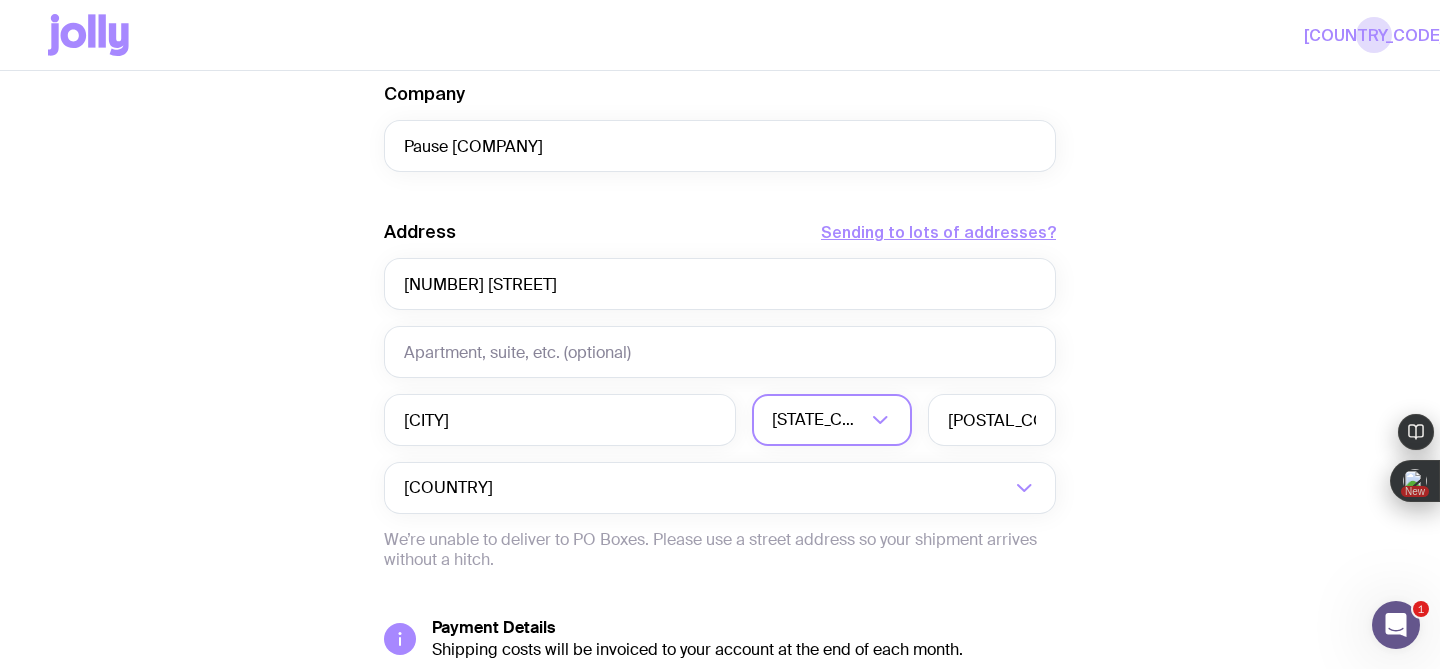 click on "Create shipment Shipment details 1 The Entourage Swag Pack First Name [FIRST] Last Name [LAST] Email [EMAIL] Phone [PHONE] Company [COMPANY] Address  Sending to lots of addresses?  [STATE] Loading... [COUNTRY] Loading...  We’re unable to deliver to PO Boxes. Please use a street address so your shipment arrives without a hitch.  Payment Details  Shipping costs will be invoiced to your account at the end of each month.  Create shipment  Cancel" 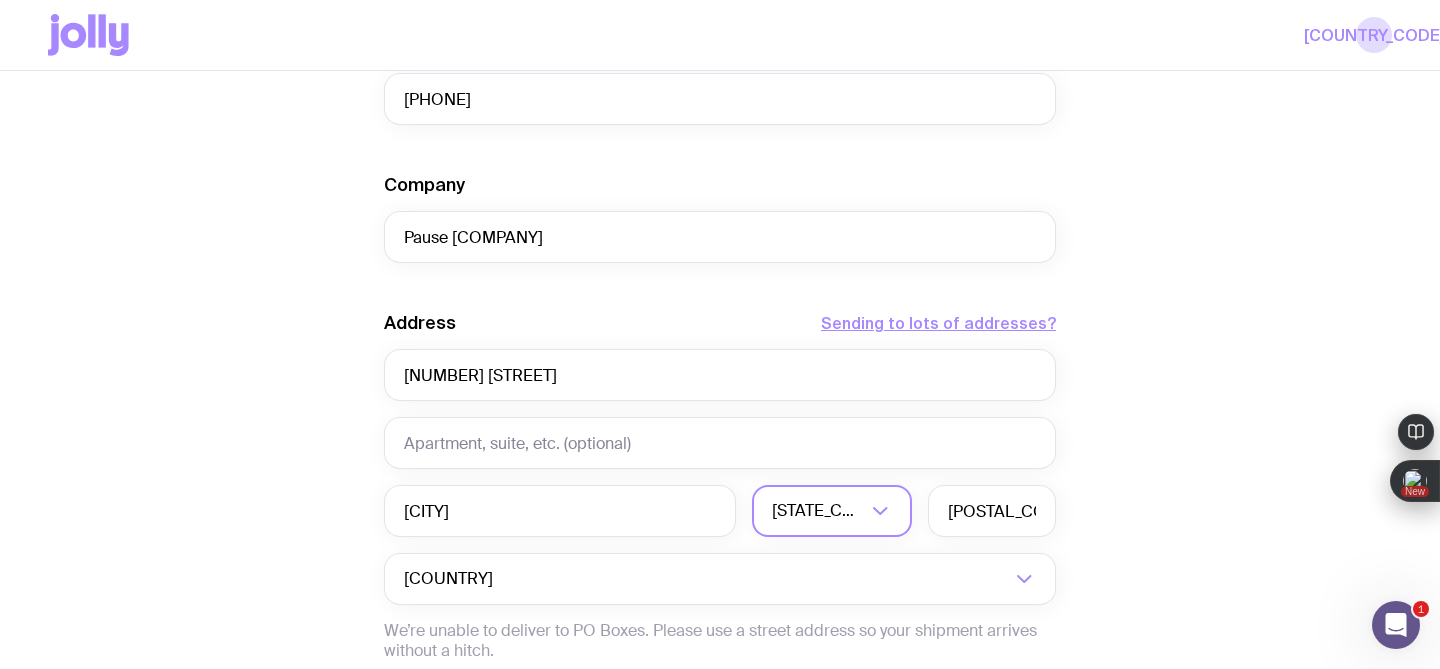 scroll, scrollTop: 1003, scrollLeft: 0, axis: vertical 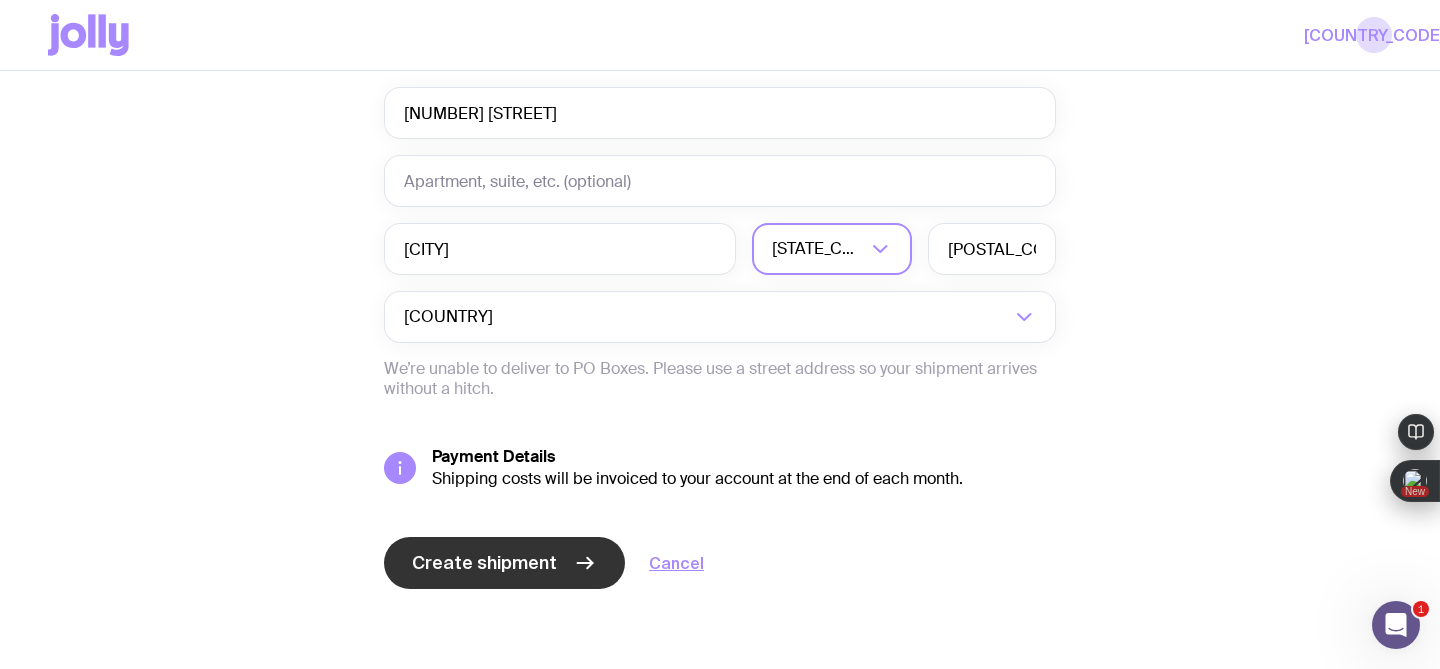 click on "Create shipment" 